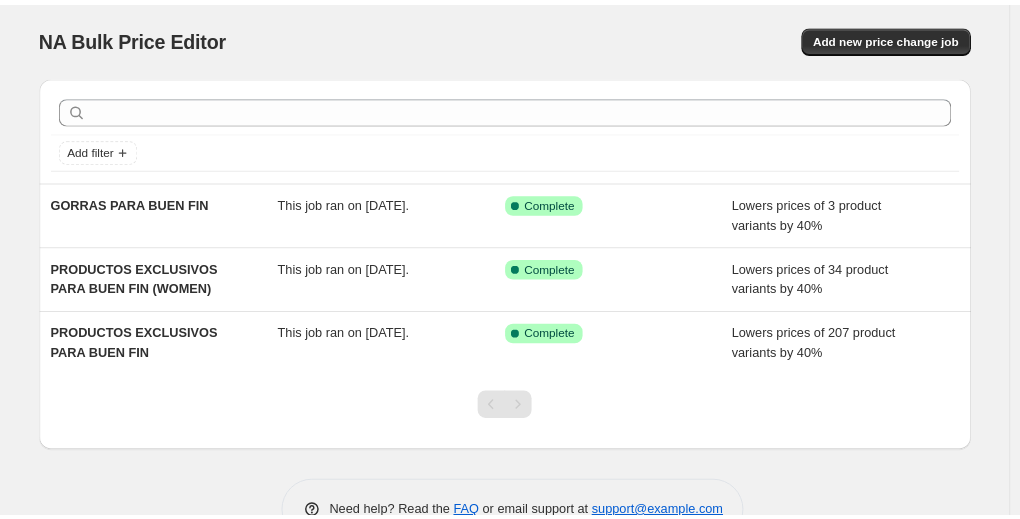 scroll, scrollTop: 0, scrollLeft: 0, axis: both 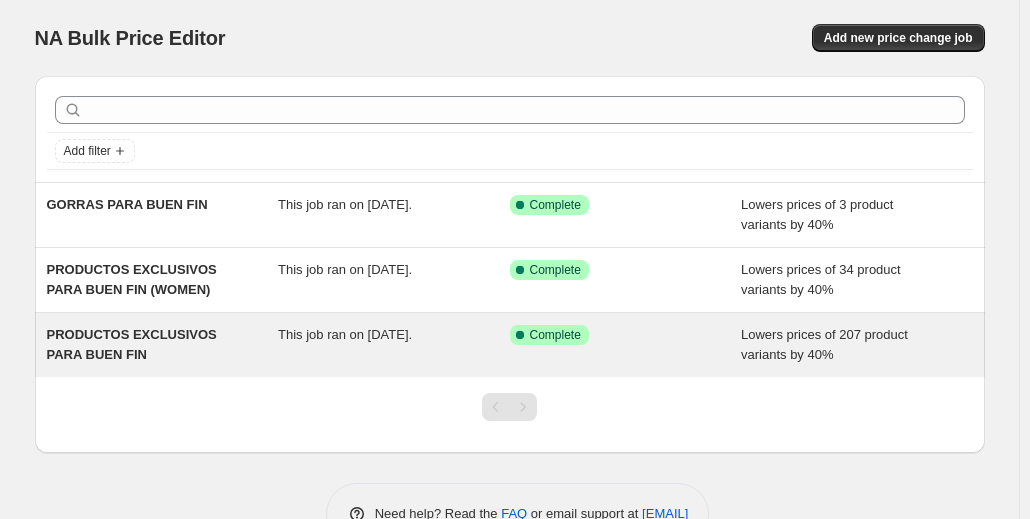 click on "PRODUCTOS EXCLUSIVOS PARA BUEN FIN" at bounding box center (132, 344) 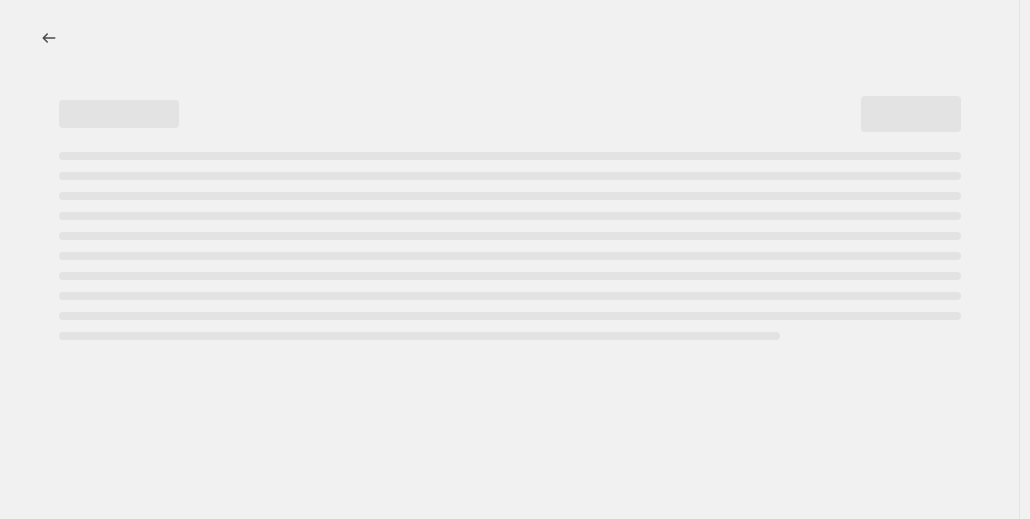 select on "percentage" 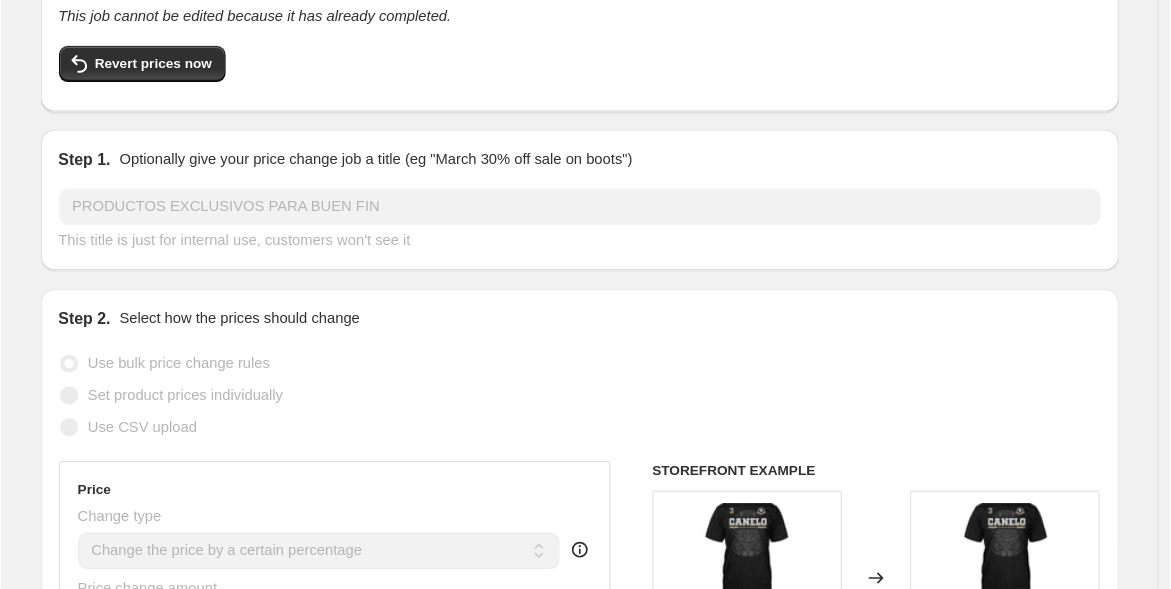 scroll, scrollTop: 0, scrollLeft: 0, axis: both 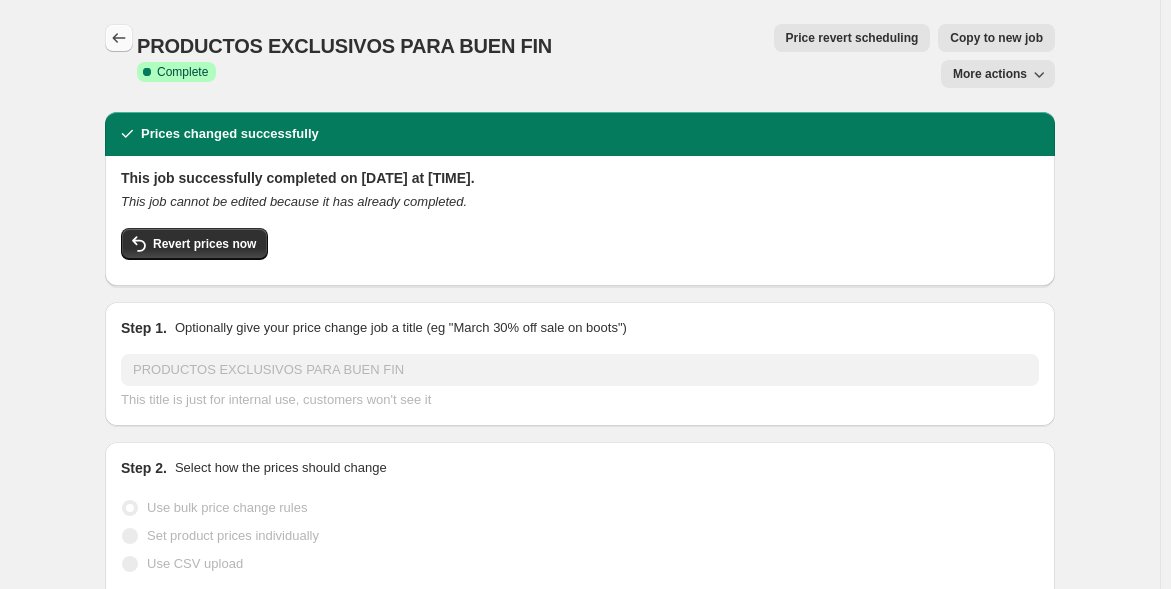 click 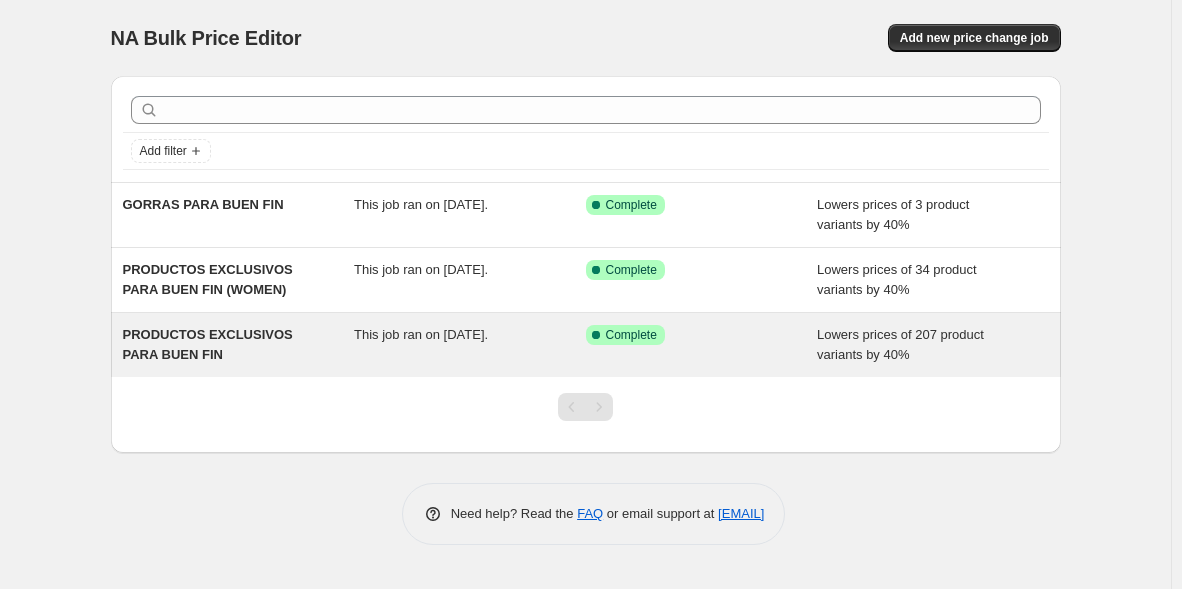 click on "This job ran on [DATE]." at bounding box center (421, 334) 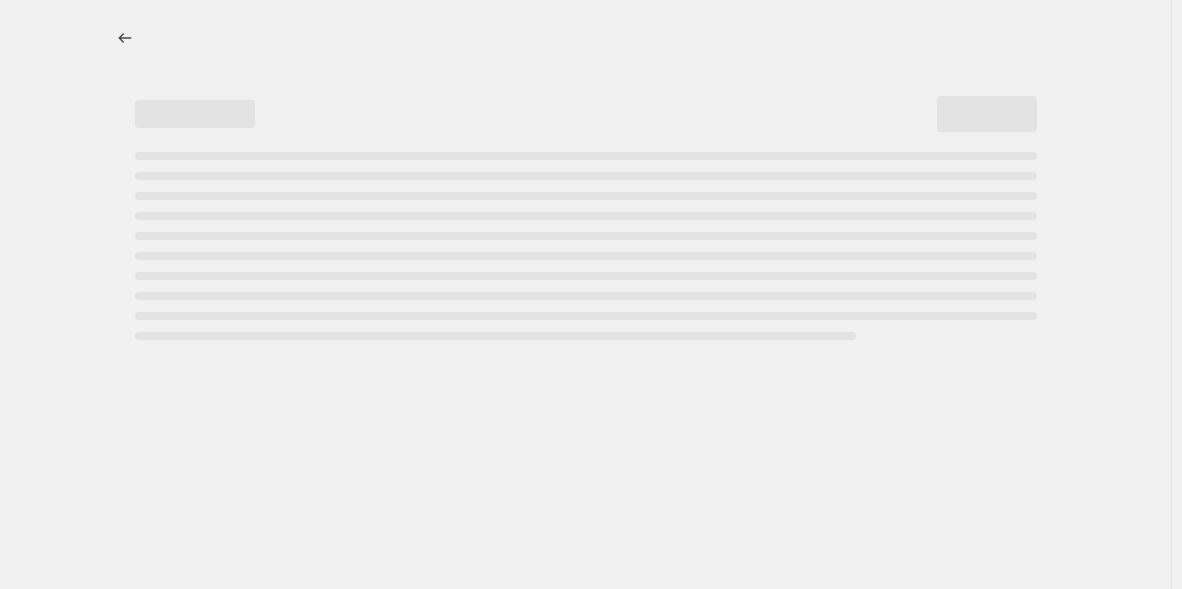select on "percentage" 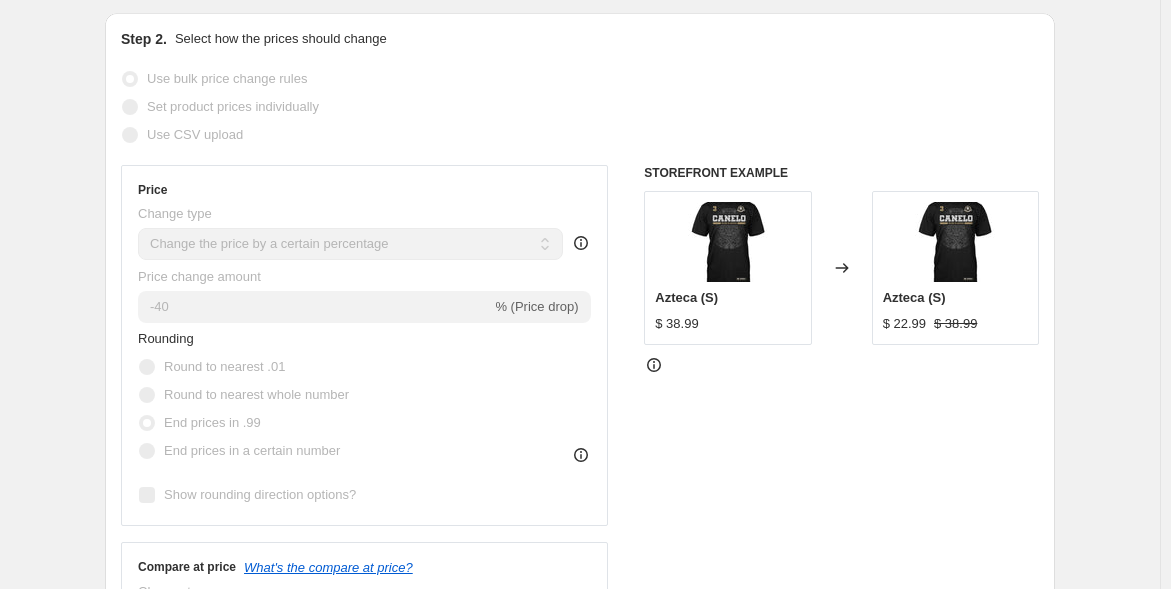 scroll, scrollTop: 0, scrollLeft: 0, axis: both 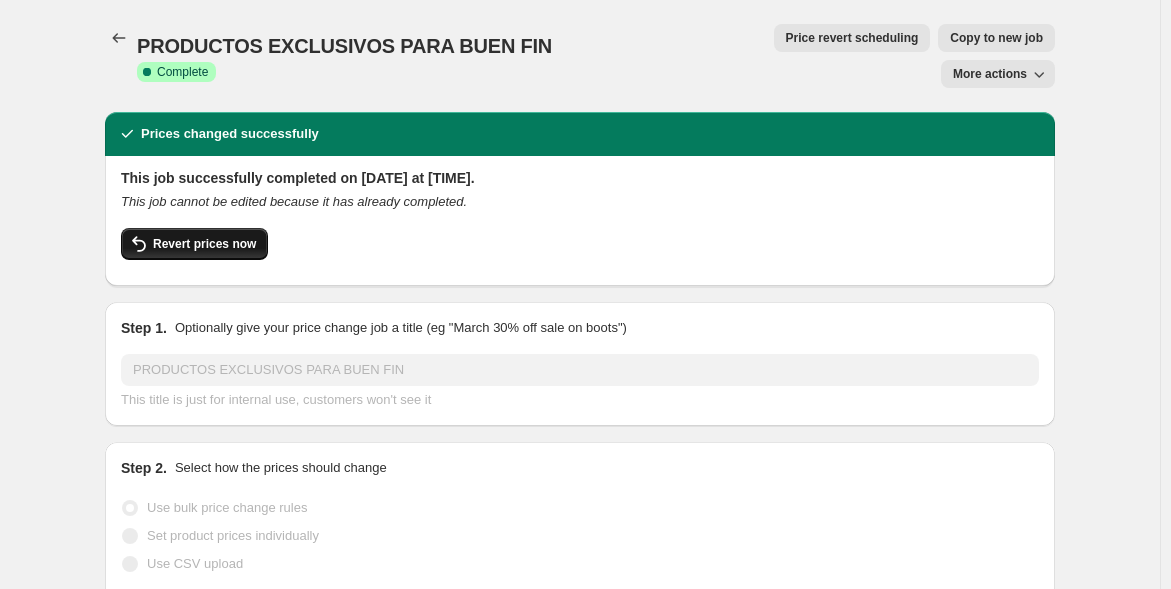 click on "Revert prices now" at bounding box center [204, 244] 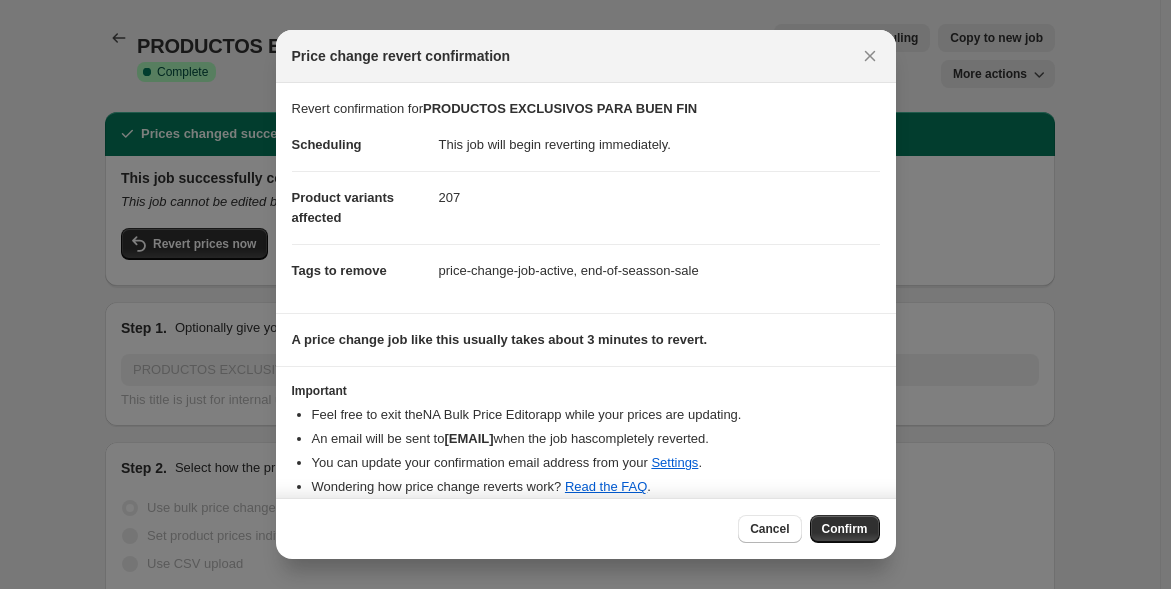 scroll, scrollTop: 17, scrollLeft: 0, axis: vertical 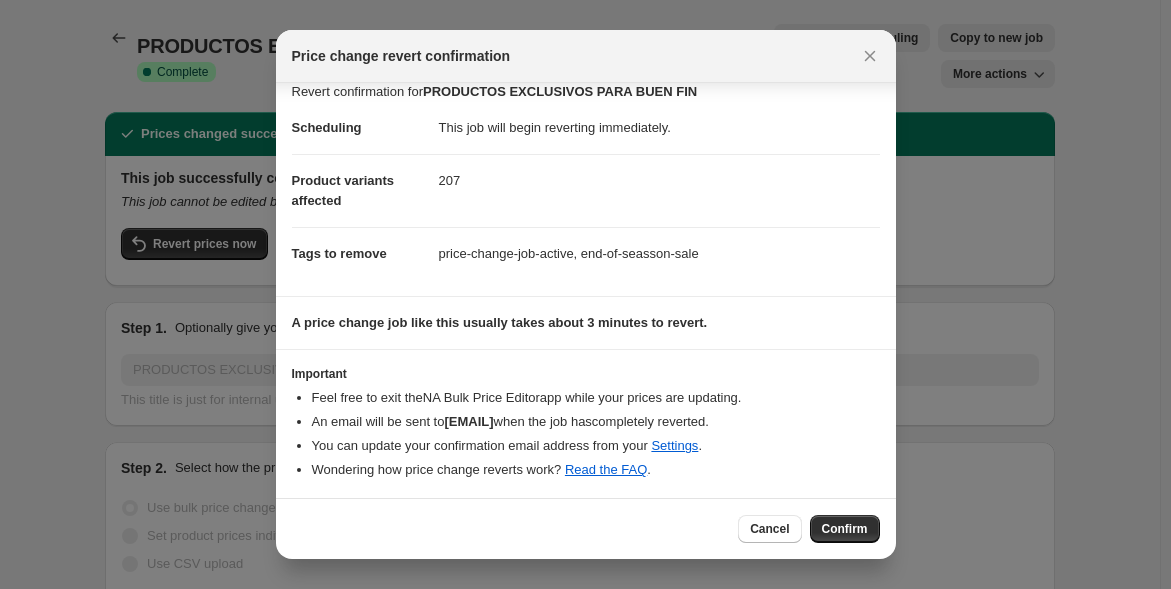 click on "Cancel Confirm" at bounding box center (586, 528) 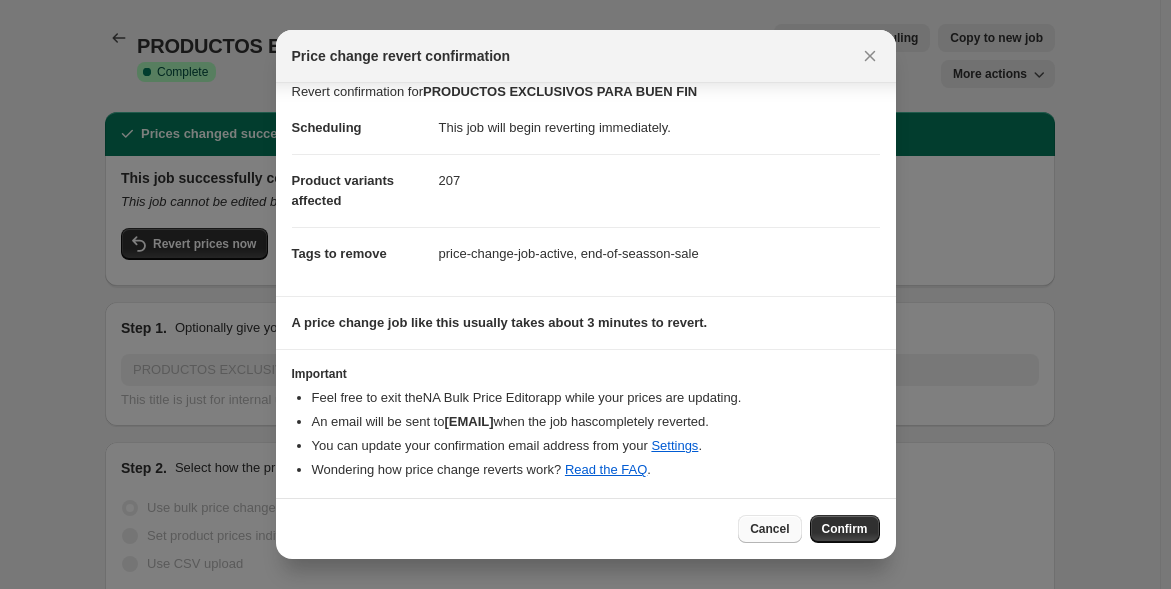 click on "Cancel" at bounding box center [769, 529] 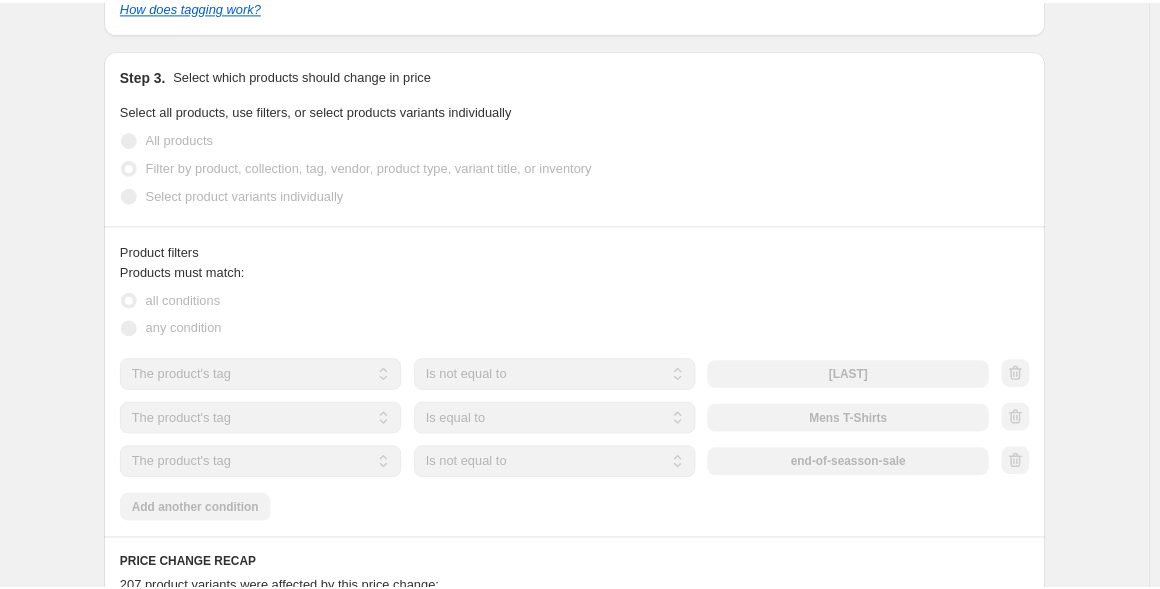 scroll, scrollTop: 1333, scrollLeft: 0, axis: vertical 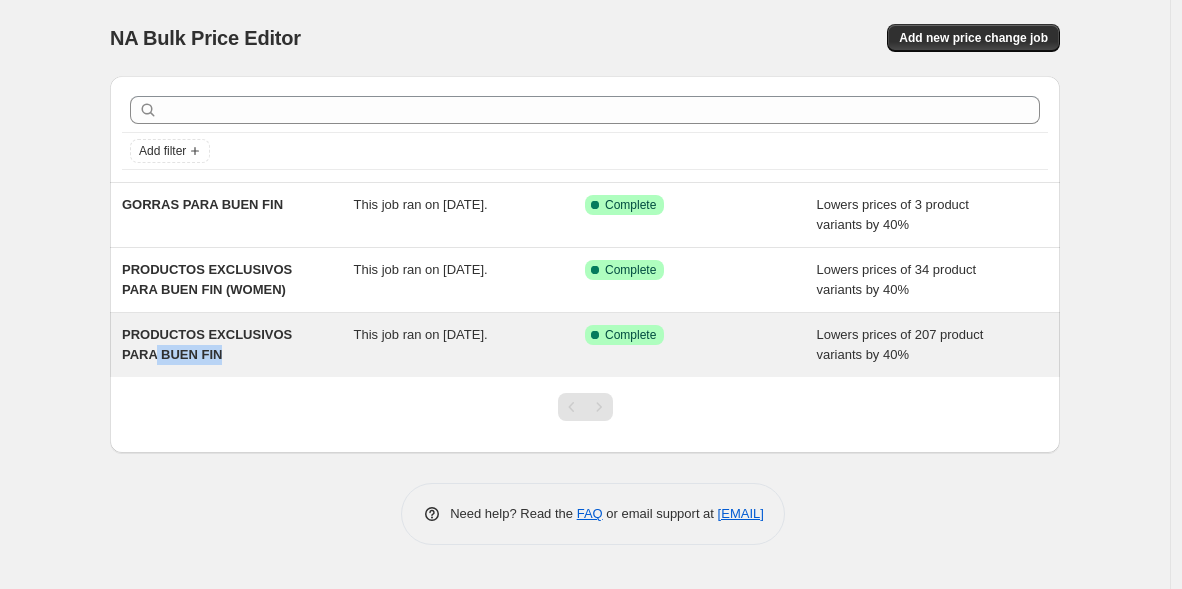 click on "PRODUCTOS EXCLUSIVOS PARA BUEN FIN" at bounding box center (238, 345) 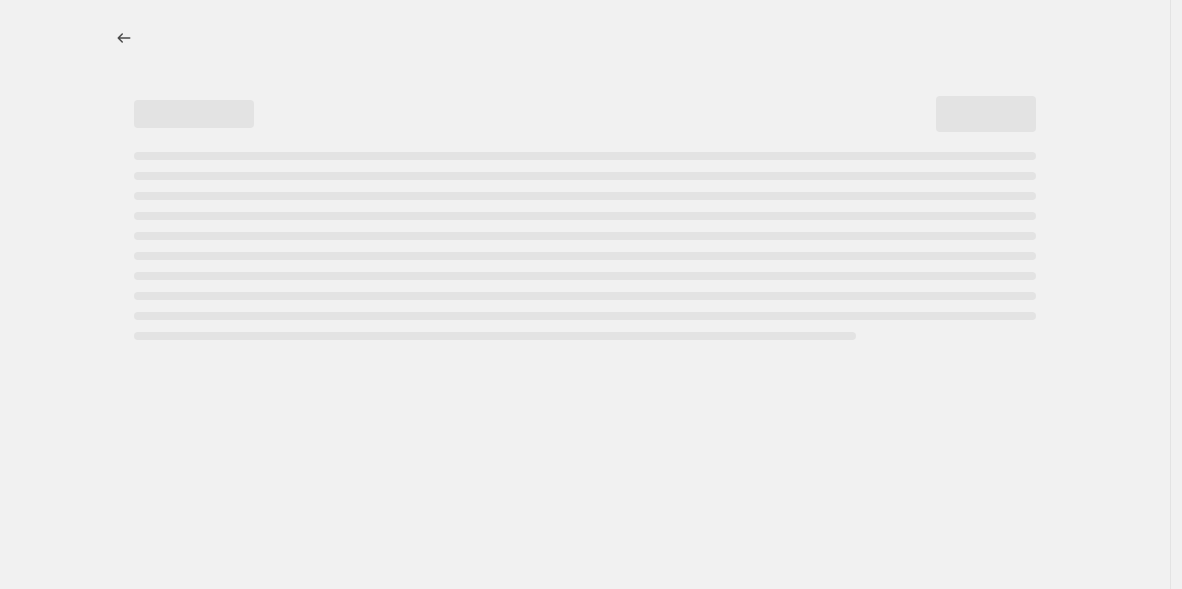 select on "percentage" 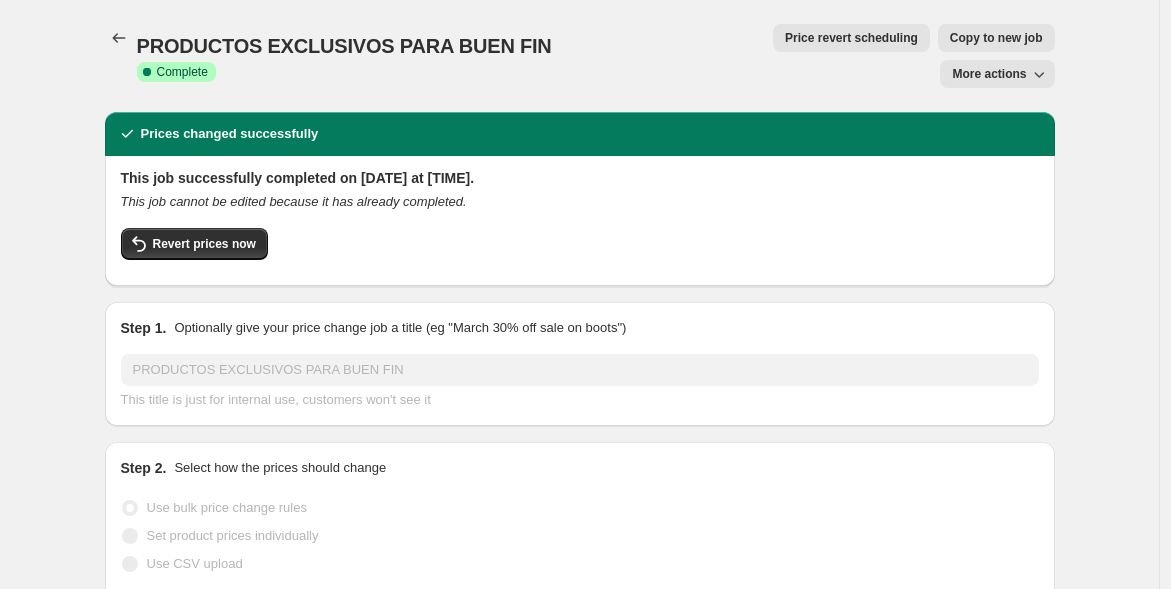 click on "Revert prices now" at bounding box center [194, 244] 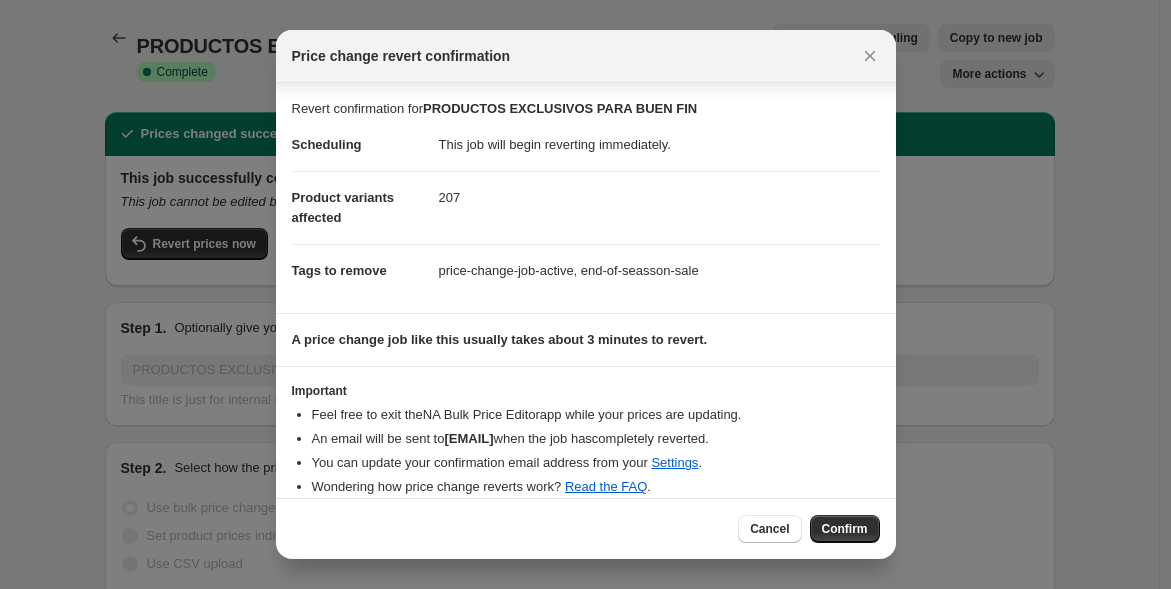 scroll, scrollTop: 17, scrollLeft: 0, axis: vertical 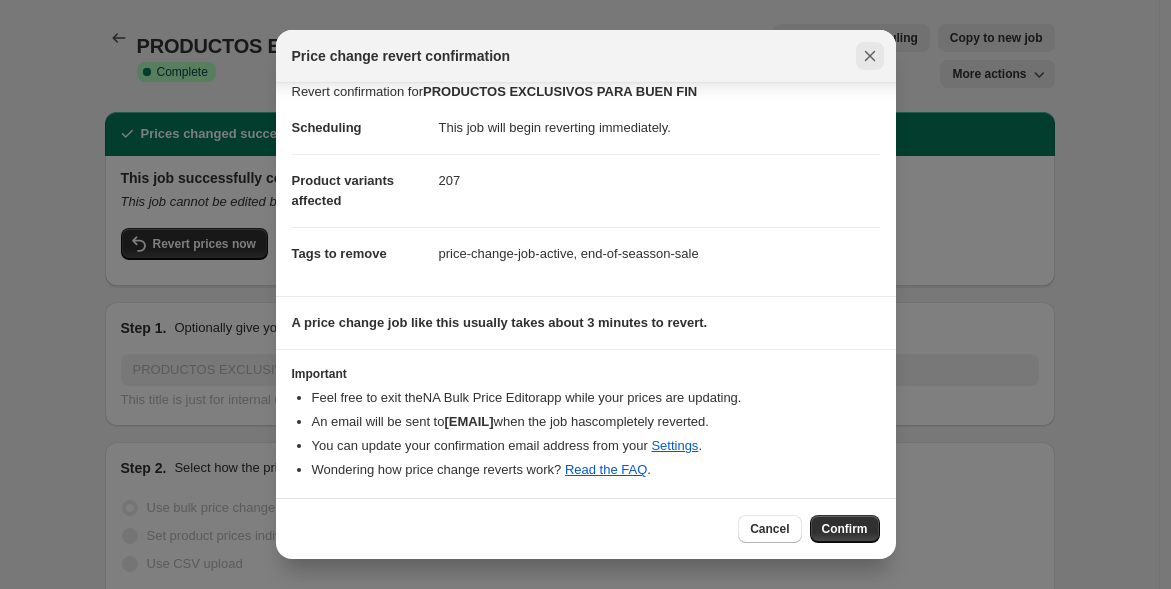 click 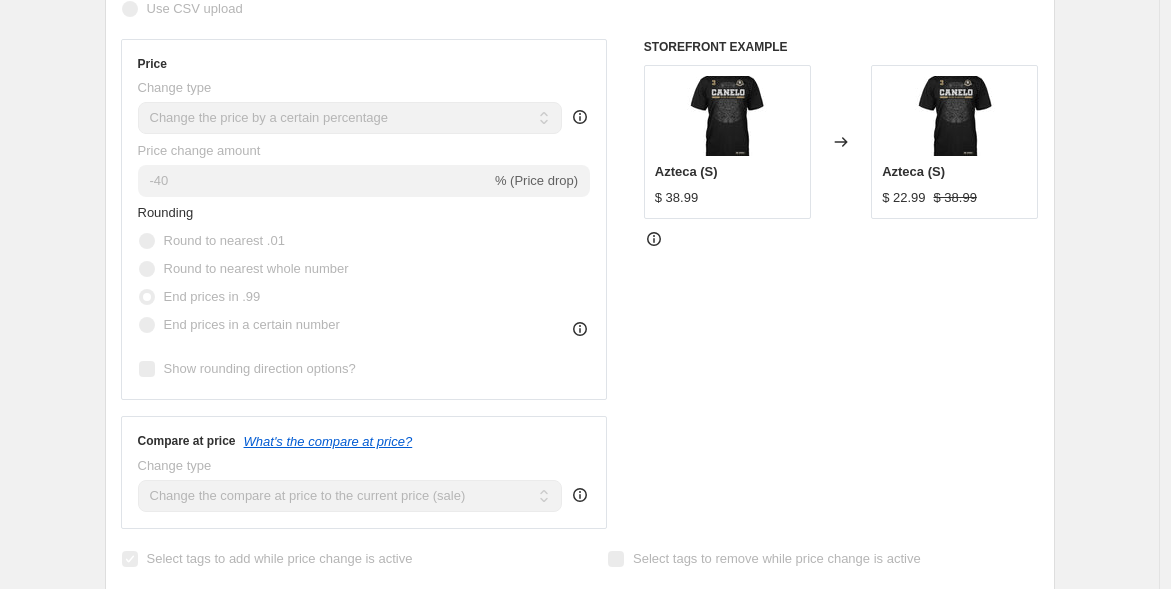 scroll, scrollTop: 0, scrollLeft: 0, axis: both 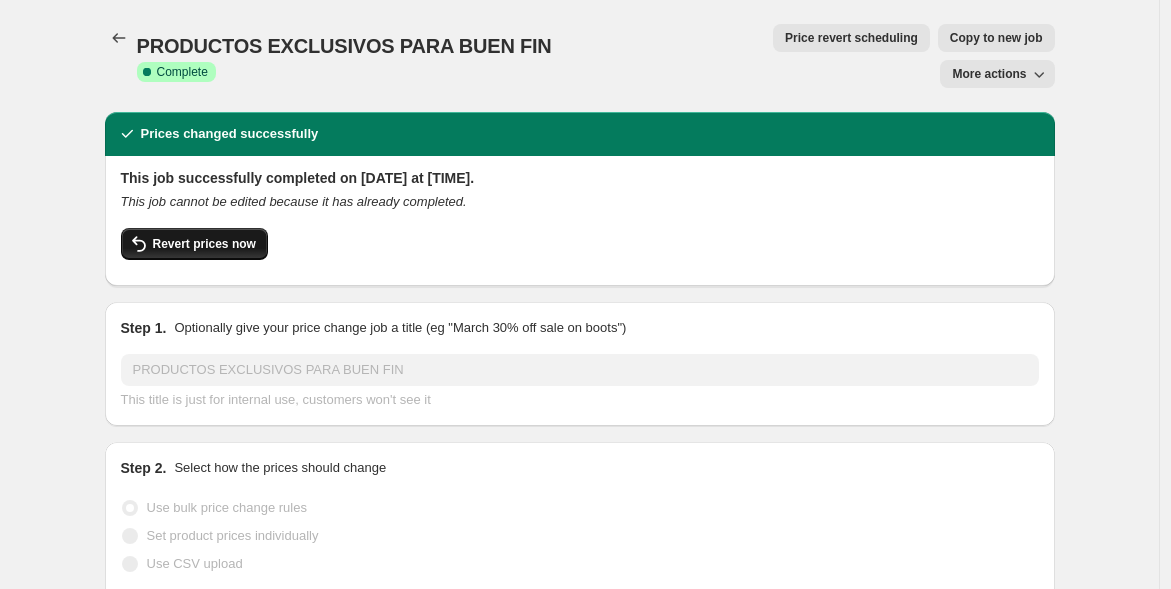 click on "Revert prices now" at bounding box center [204, 244] 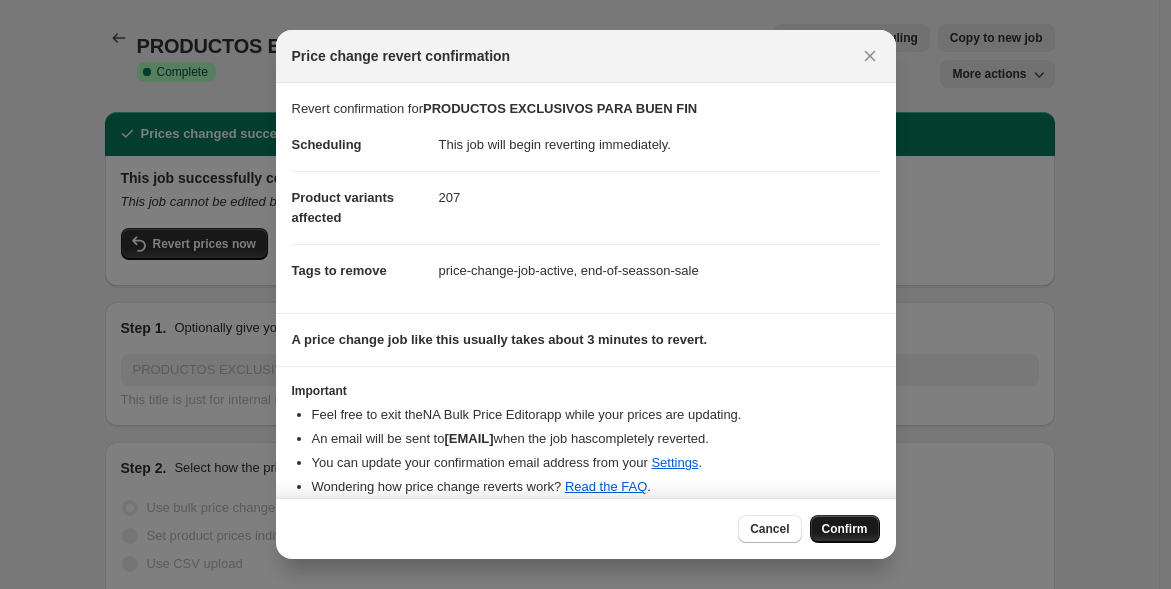 click on "Confirm" at bounding box center (845, 529) 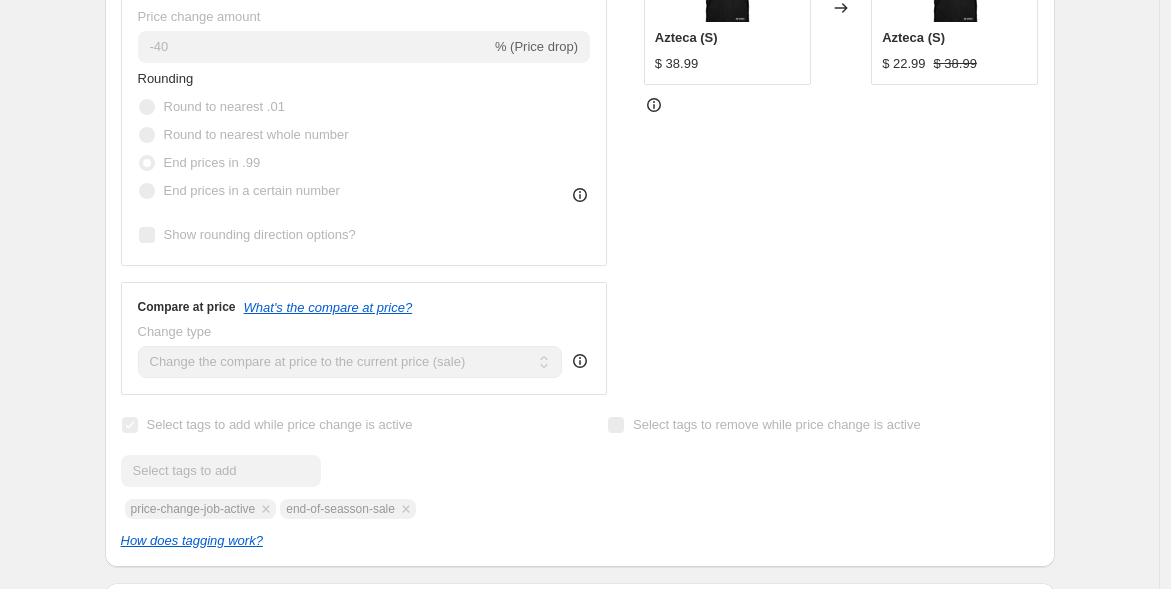 scroll, scrollTop: 0, scrollLeft: 0, axis: both 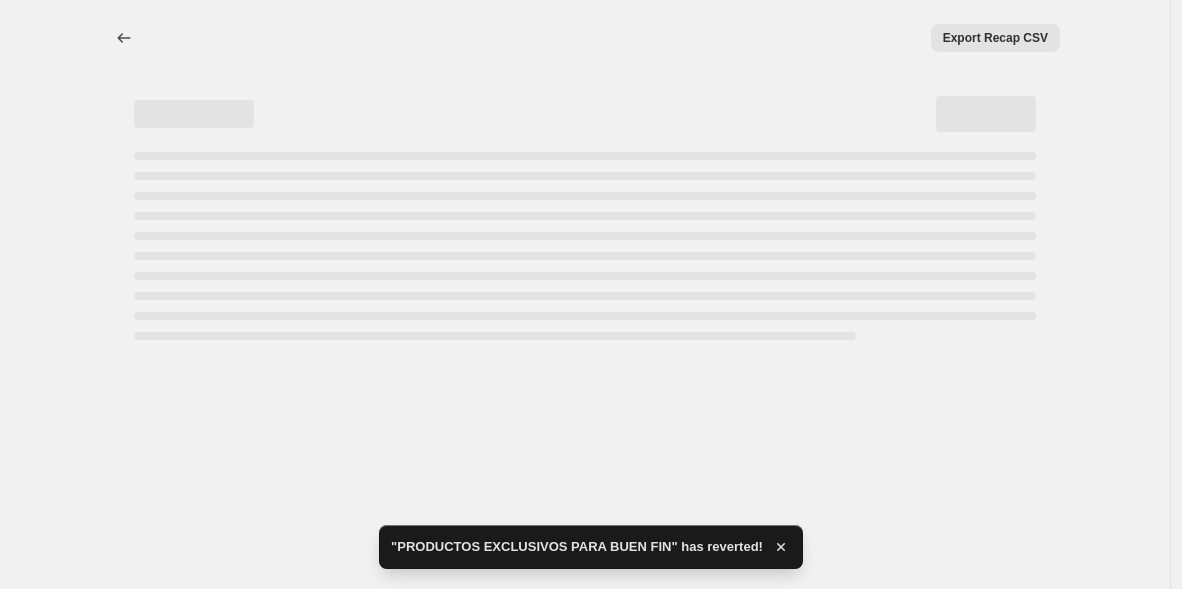 select on "percentage" 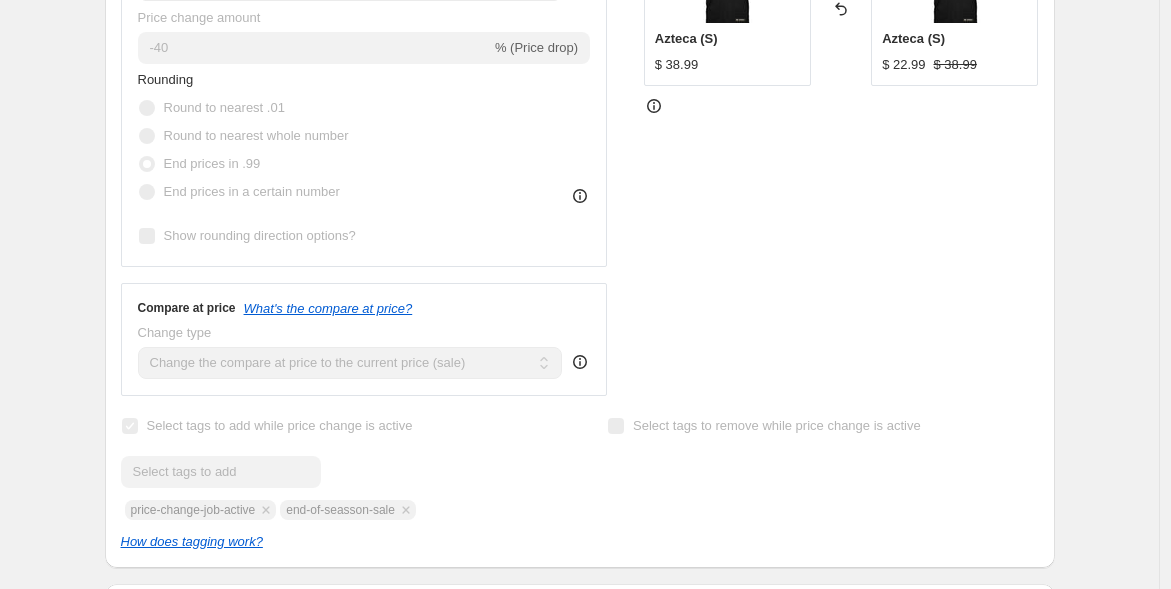 scroll, scrollTop: 0, scrollLeft: 0, axis: both 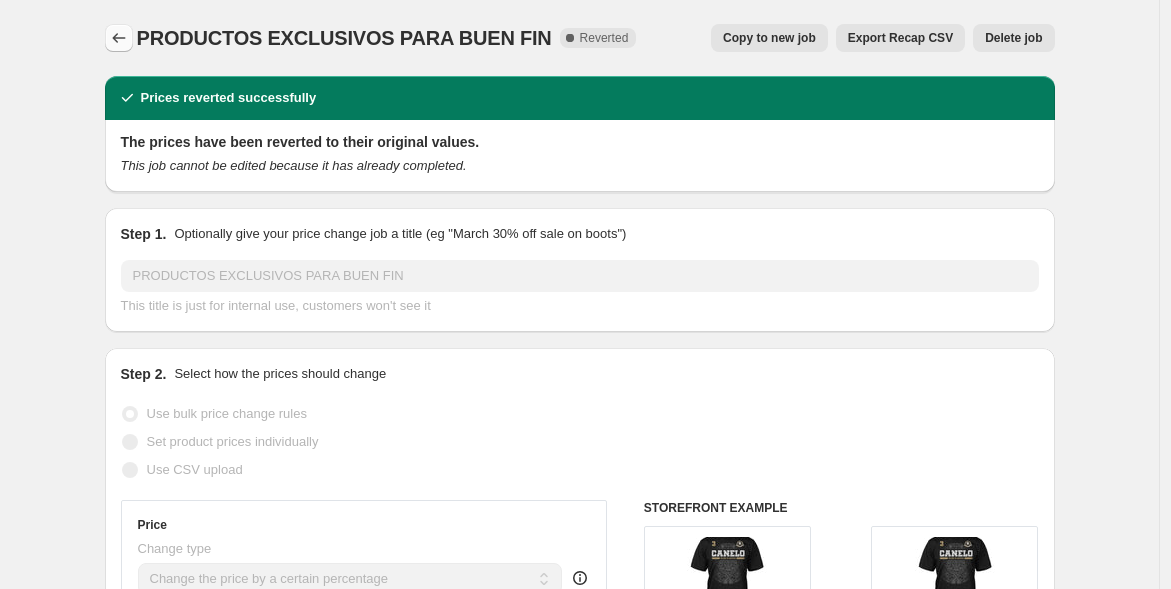 click 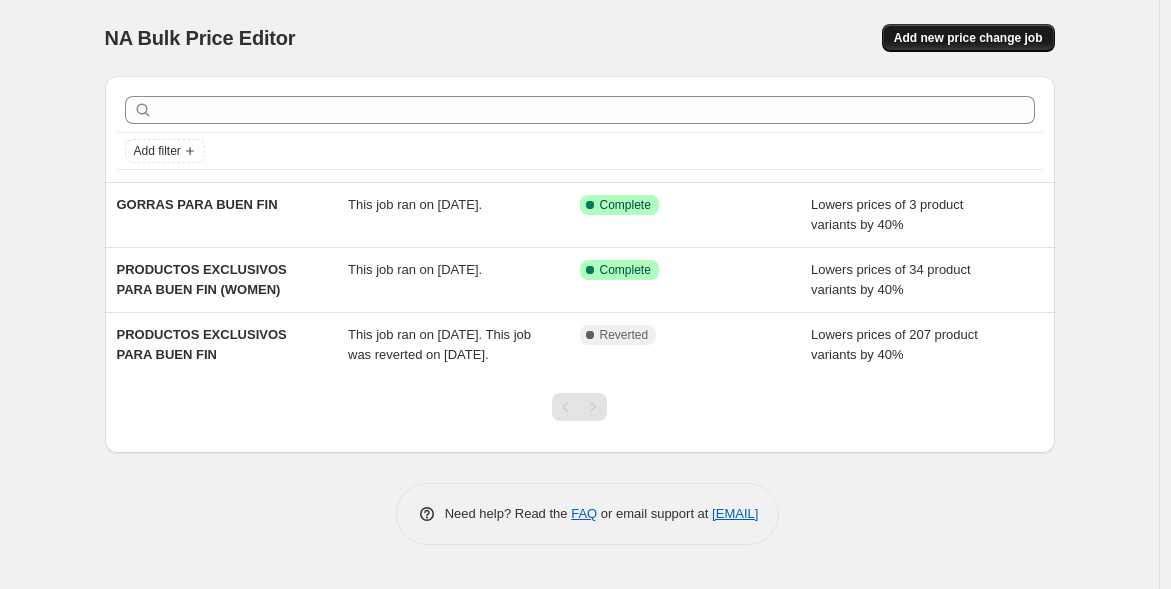 click on "Add new price change job" at bounding box center (968, 38) 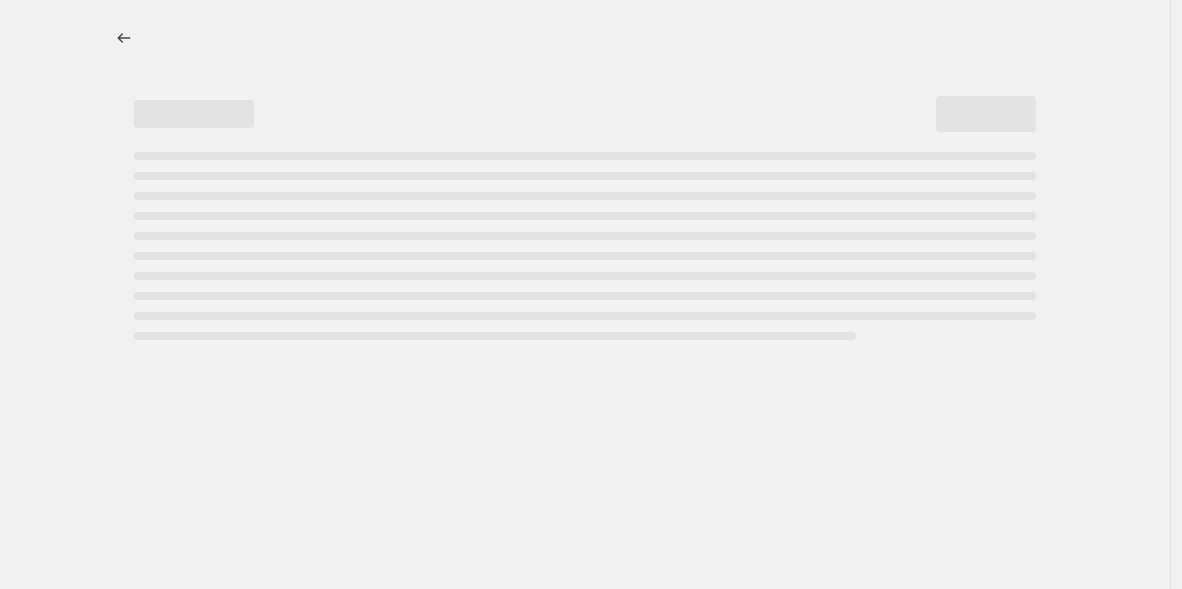 select on "percentage" 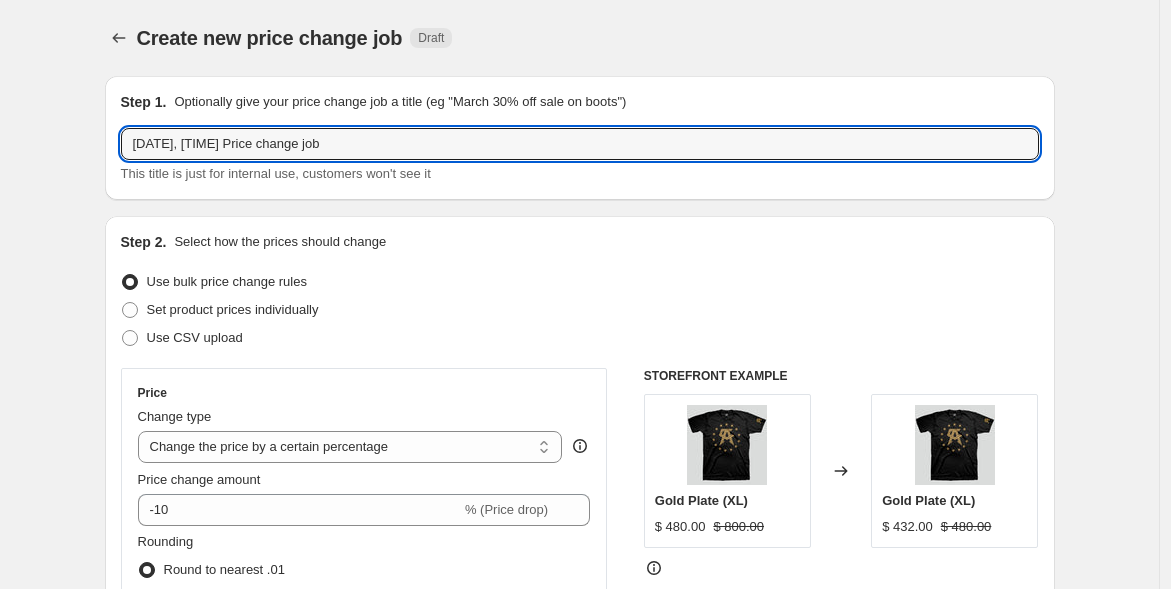 drag, startPoint x: 391, startPoint y: 138, endPoint x: -81, endPoint y: 115, distance: 472.56006 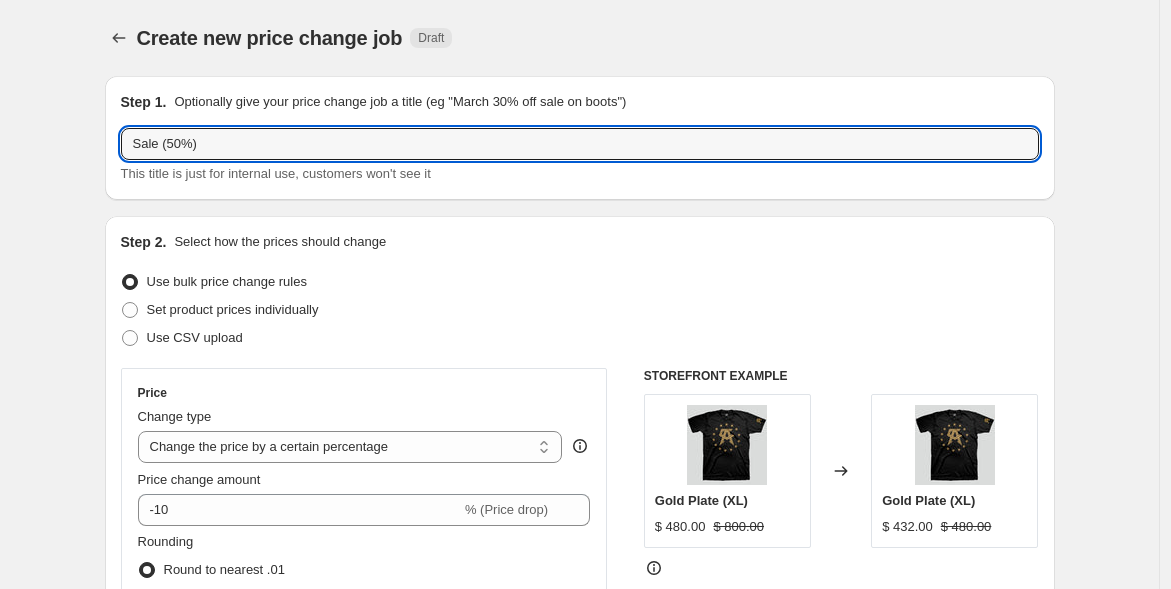 type on "Sale (50%)" 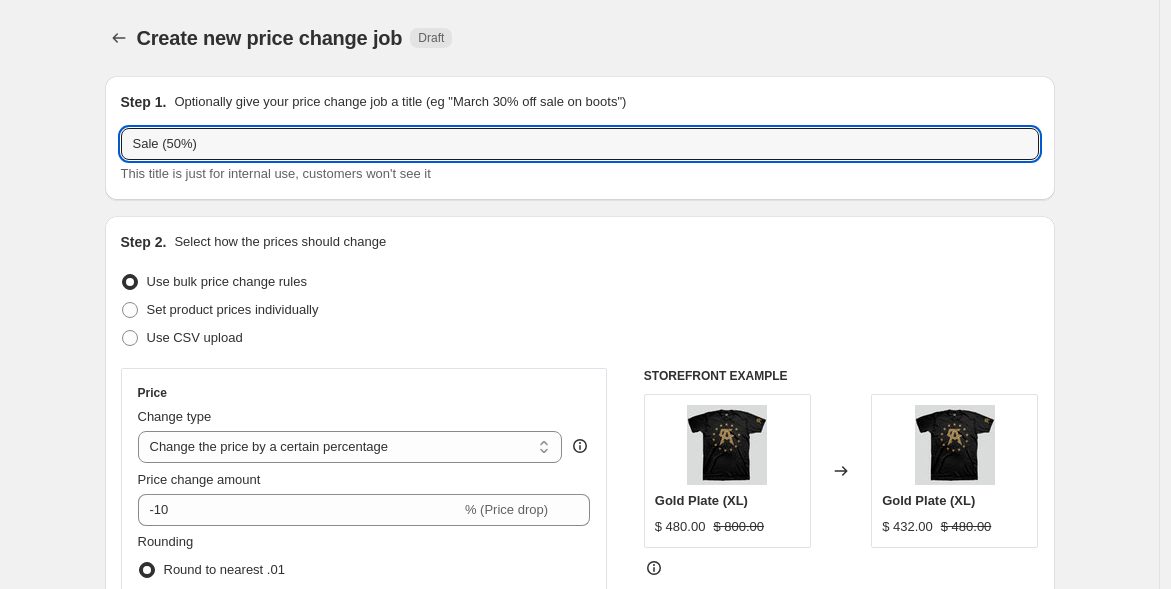 scroll, scrollTop: 111, scrollLeft: 0, axis: vertical 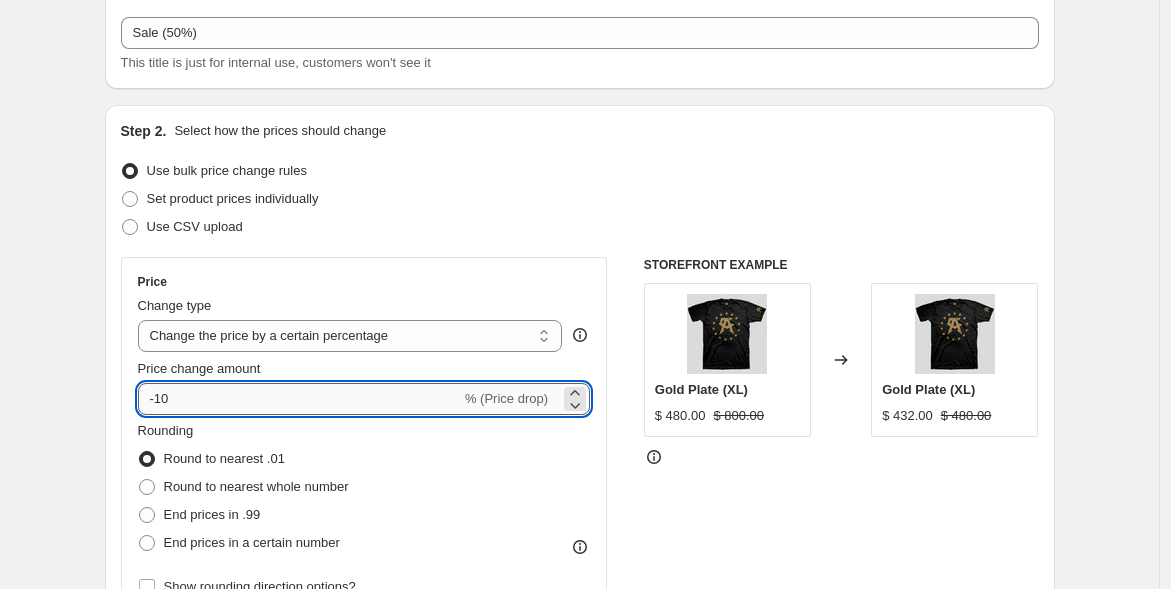 drag, startPoint x: 190, startPoint y: 403, endPoint x: 160, endPoint y: 405, distance: 30.066593 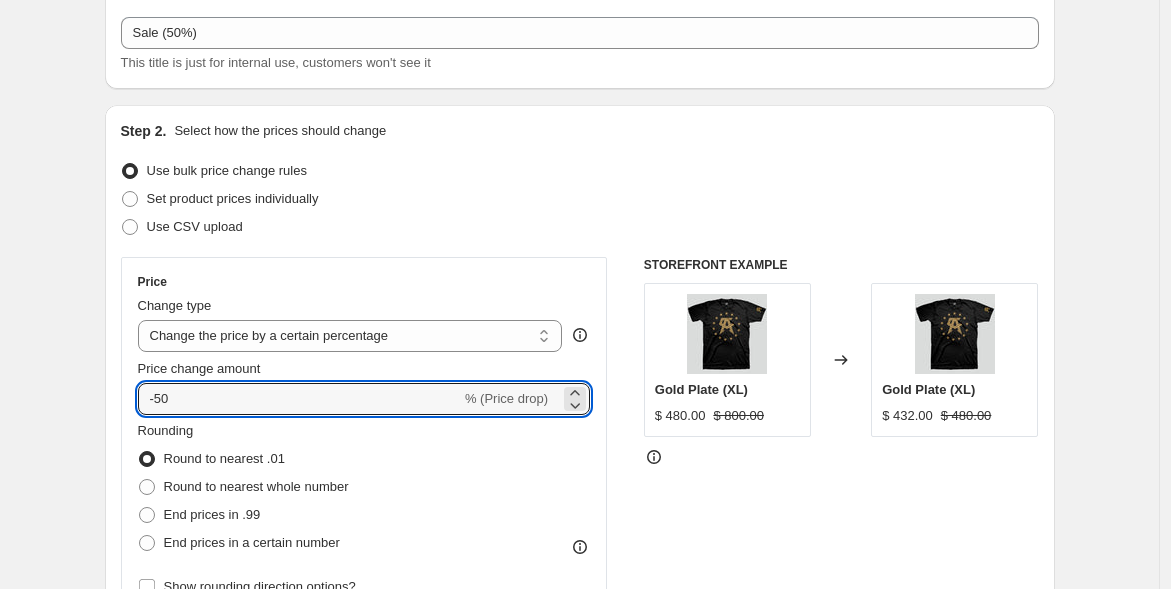 type on "-50" 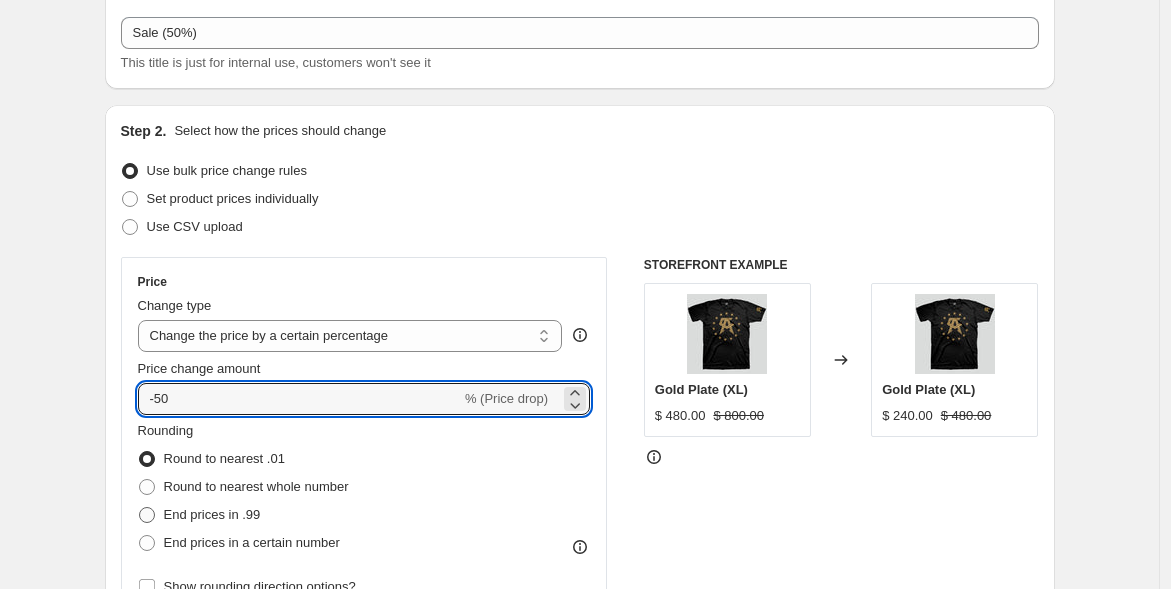 click on "End prices in .99" at bounding box center (212, 514) 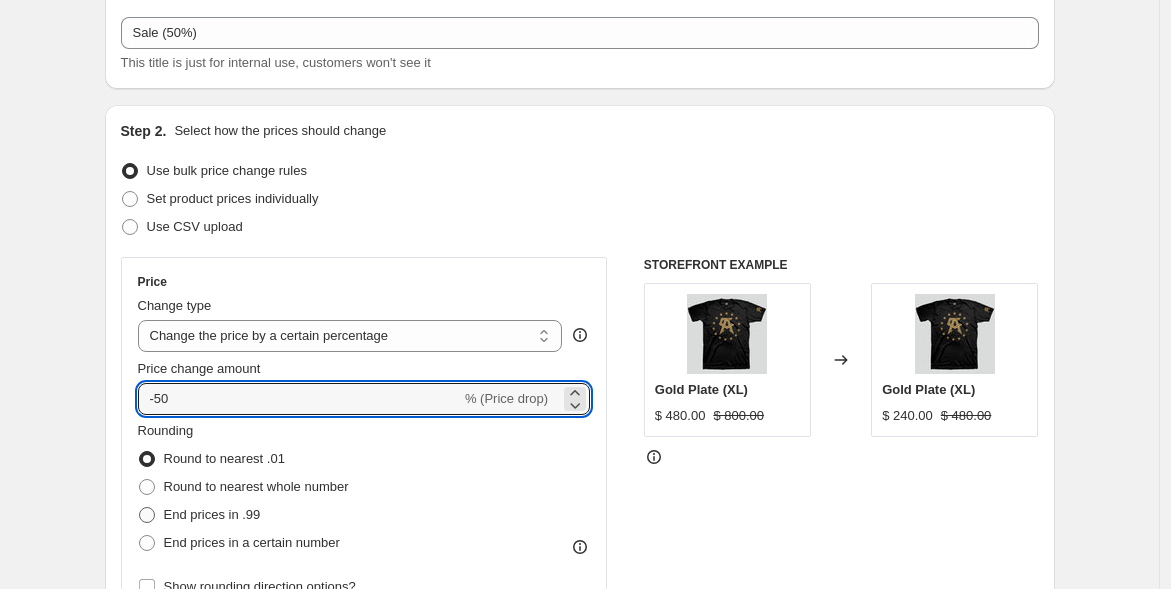 radio on "true" 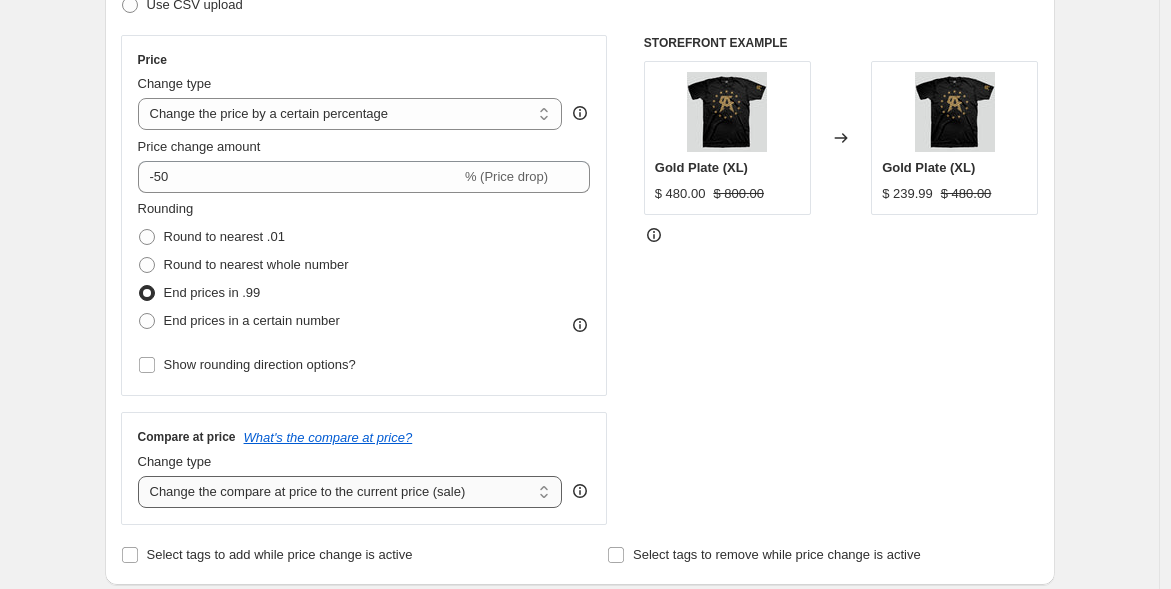 scroll, scrollTop: 444, scrollLeft: 0, axis: vertical 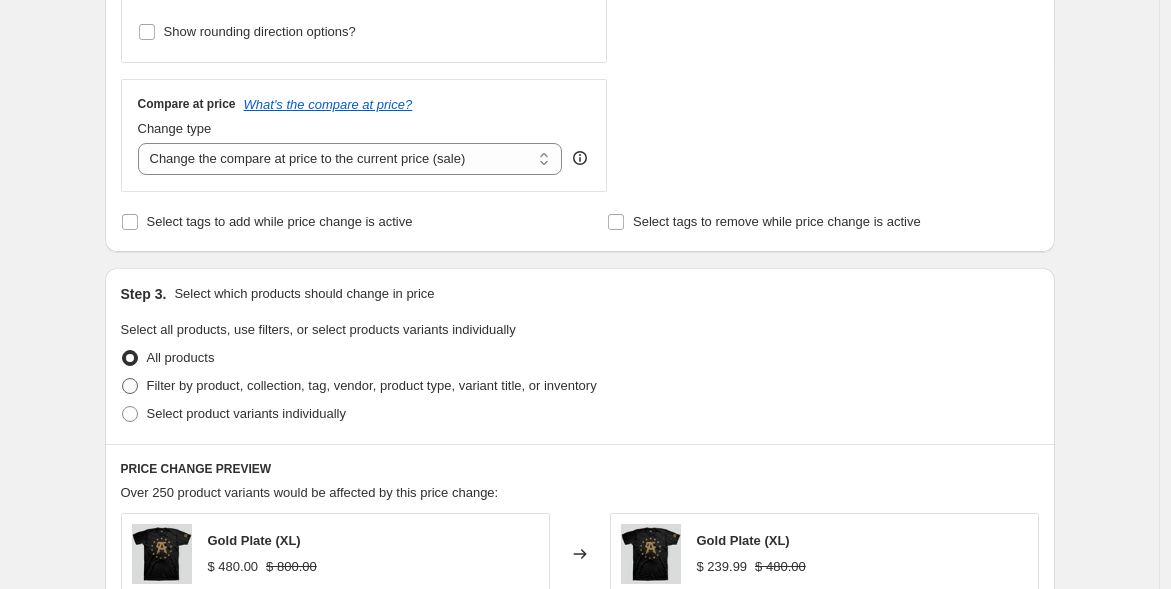 click at bounding box center (130, 386) 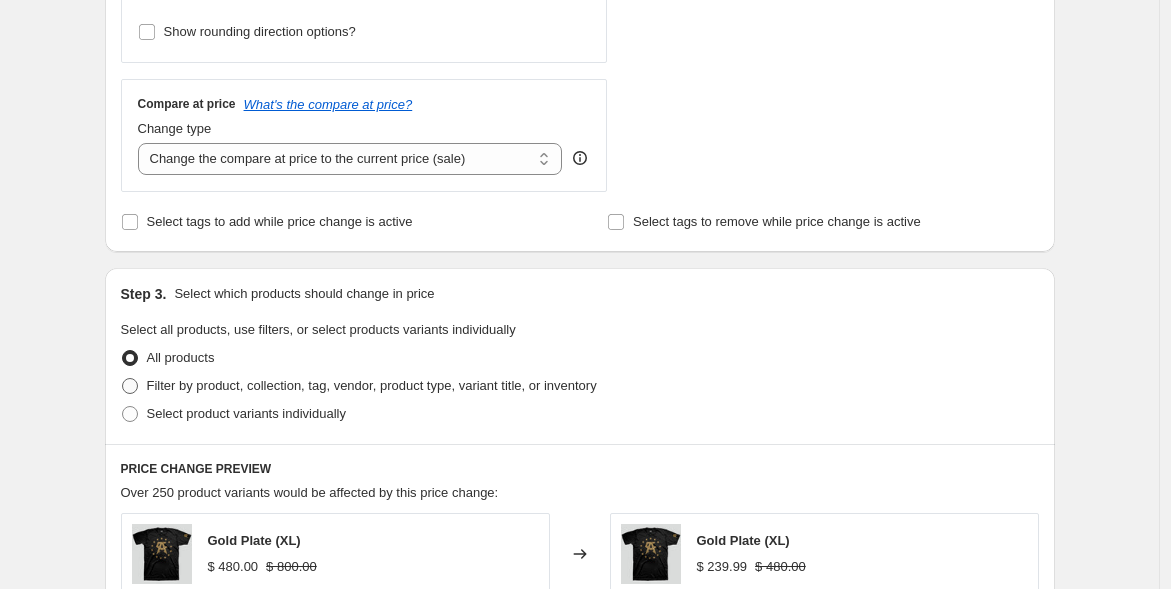 radio on "true" 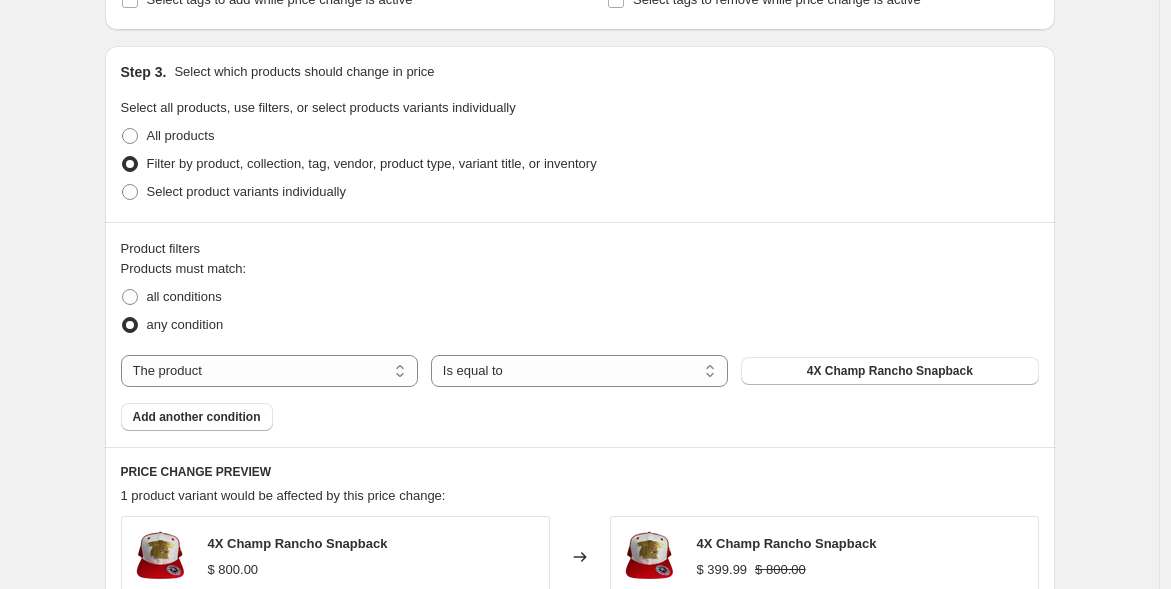 scroll, scrollTop: 1000, scrollLeft: 0, axis: vertical 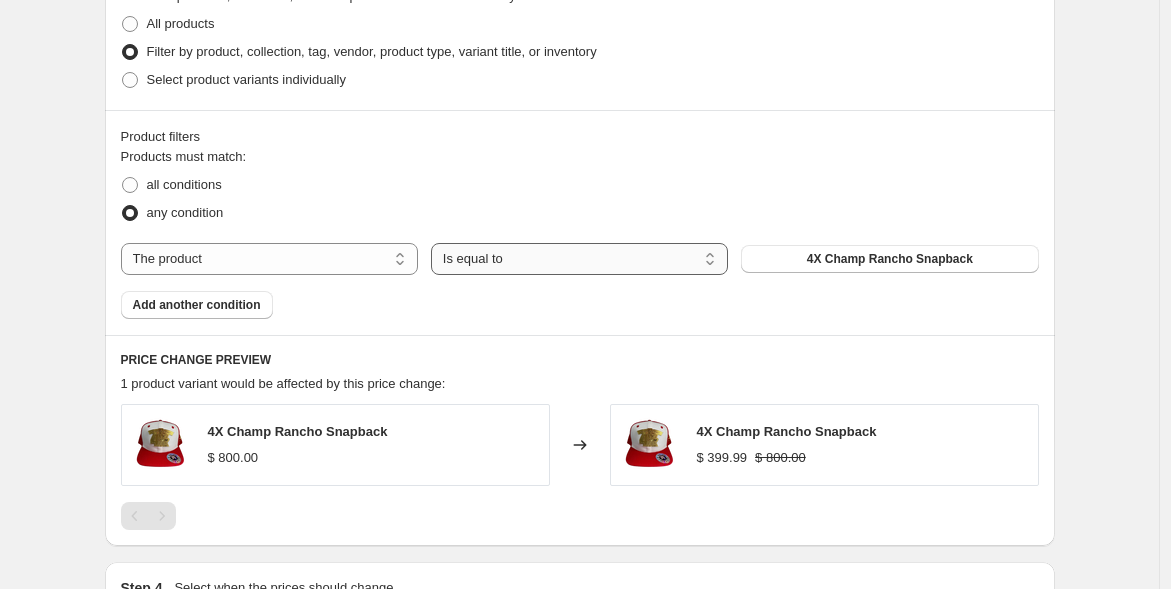 click on "Is equal to Is not equal to" at bounding box center [579, 259] 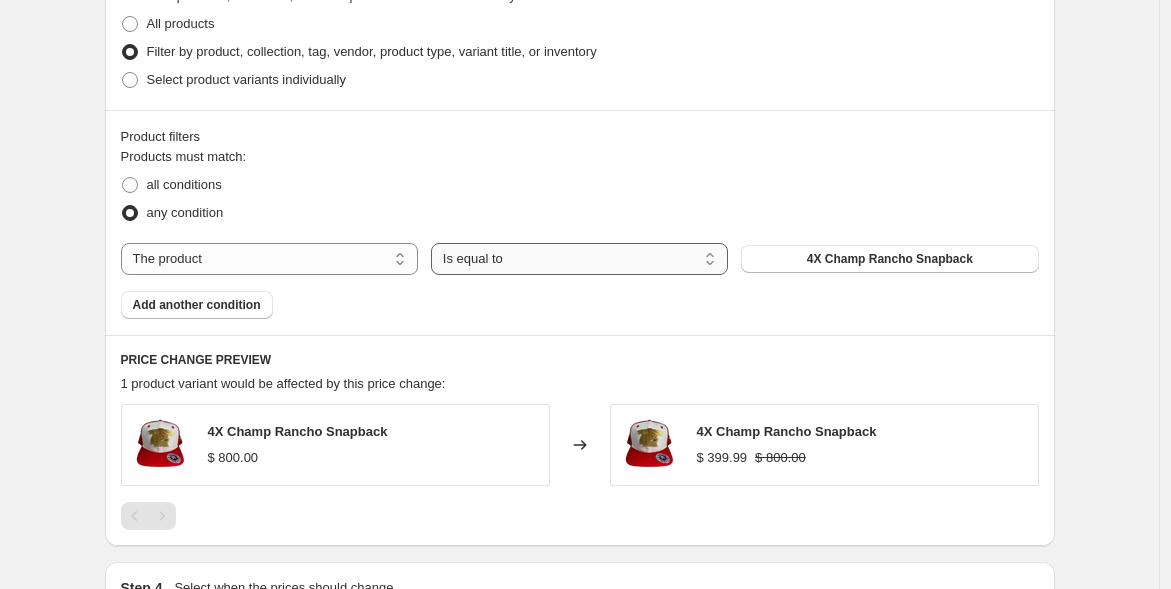 click on "Is equal to Is not equal to" at bounding box center [579, 259] 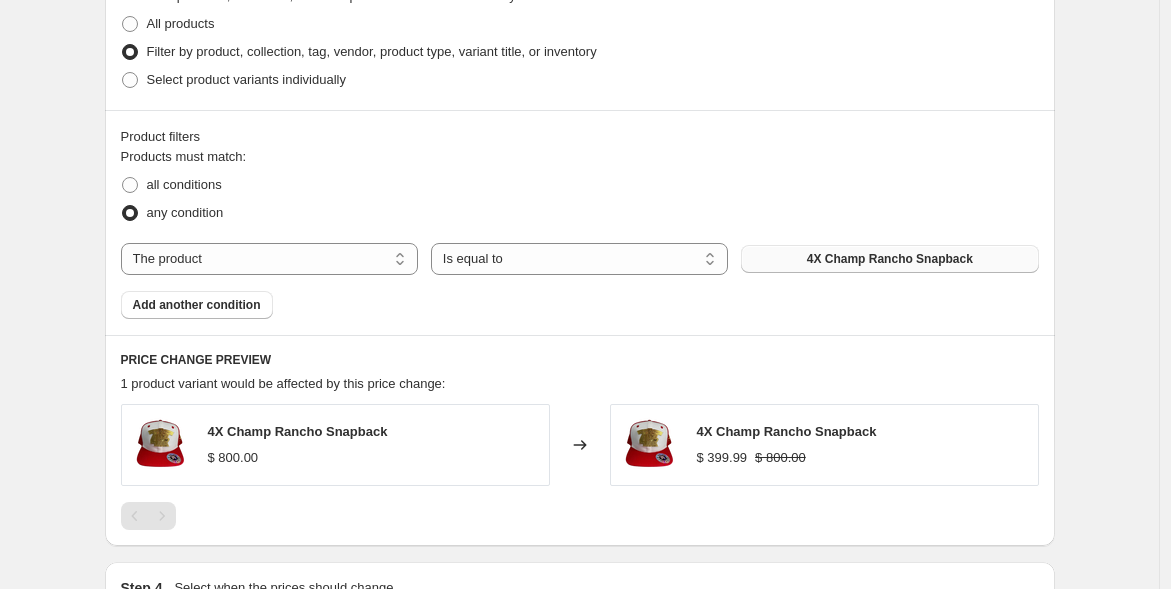 click on "4X Champ Rancho Snapback" at bounding box center [890, 259] 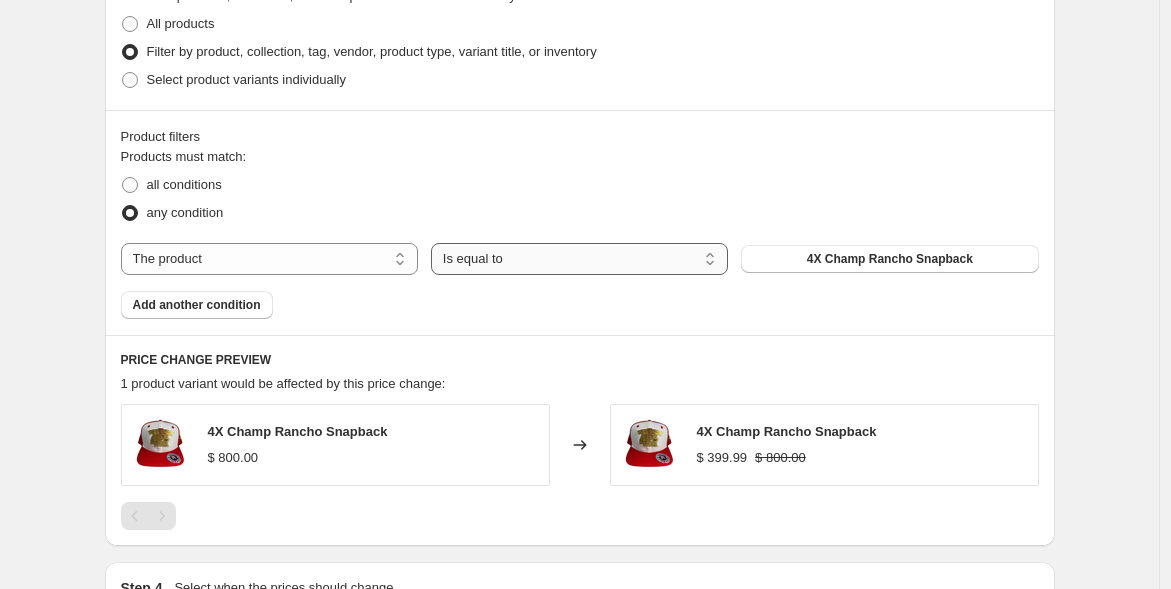 click on "Is equal to Is not equal to" at bounding box center (579, 259) 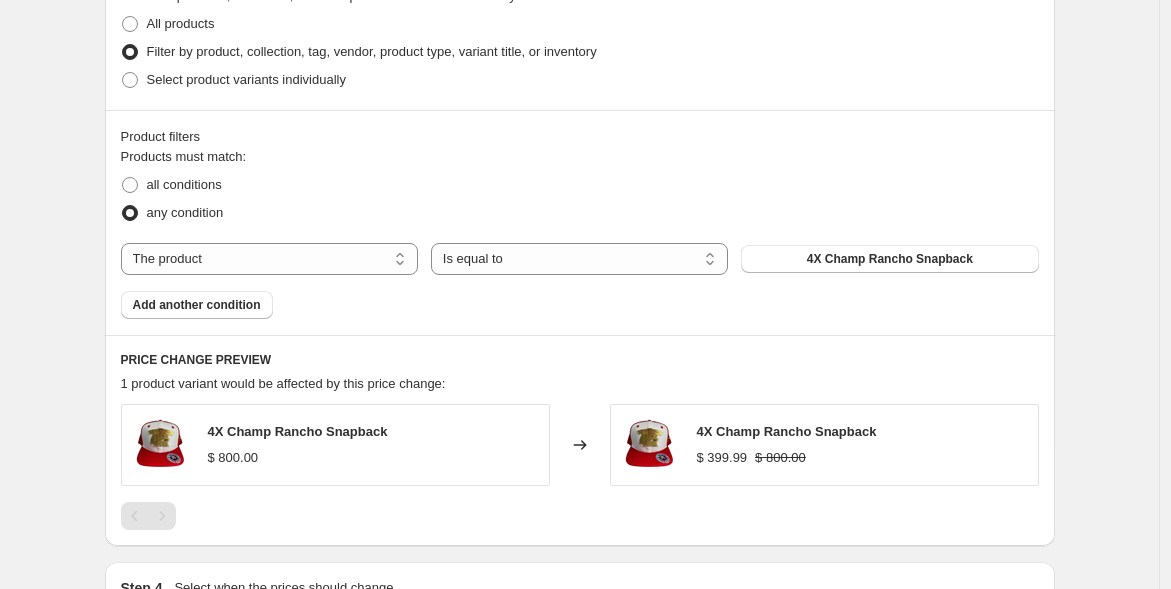 click on "all conditions" at bounding box center (580, 185) 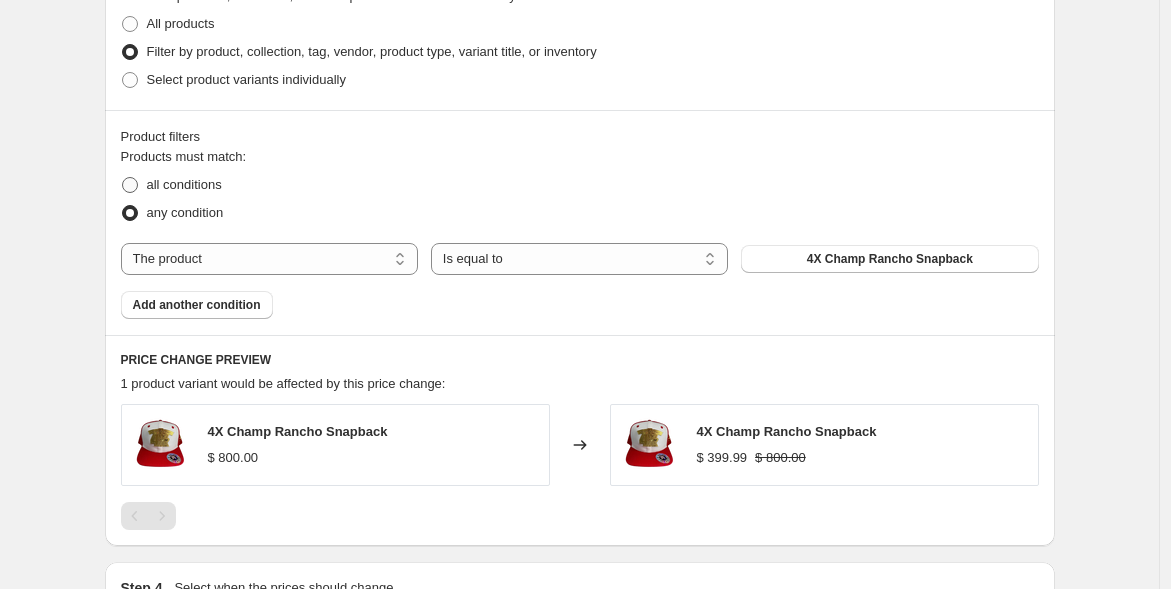 click on "all conditions" at bounding box center (184, 184) 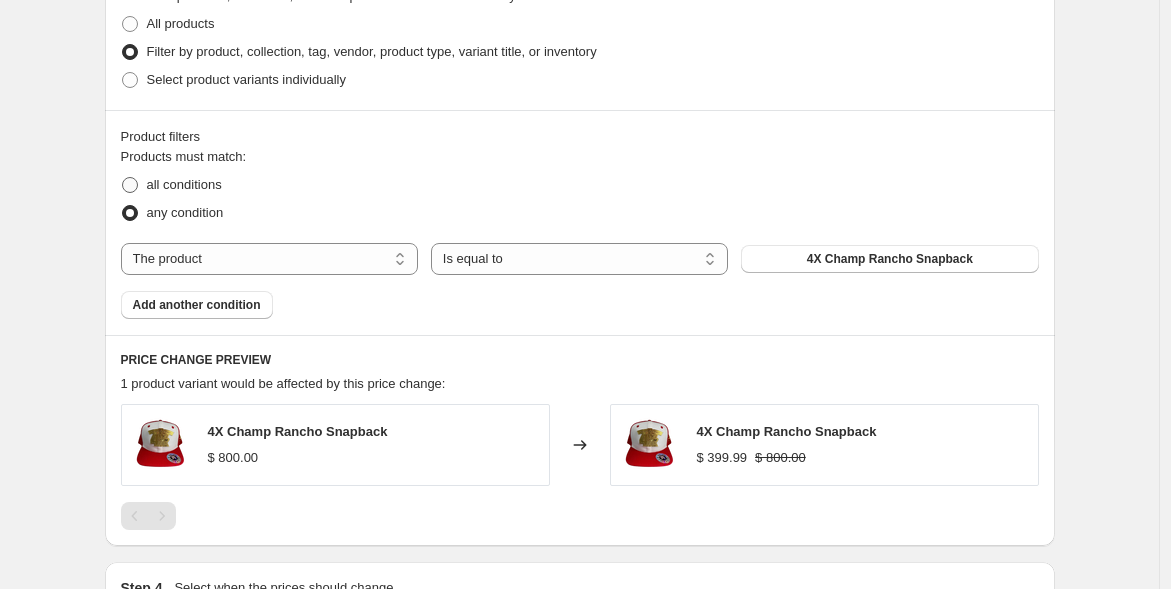 radio on "true" 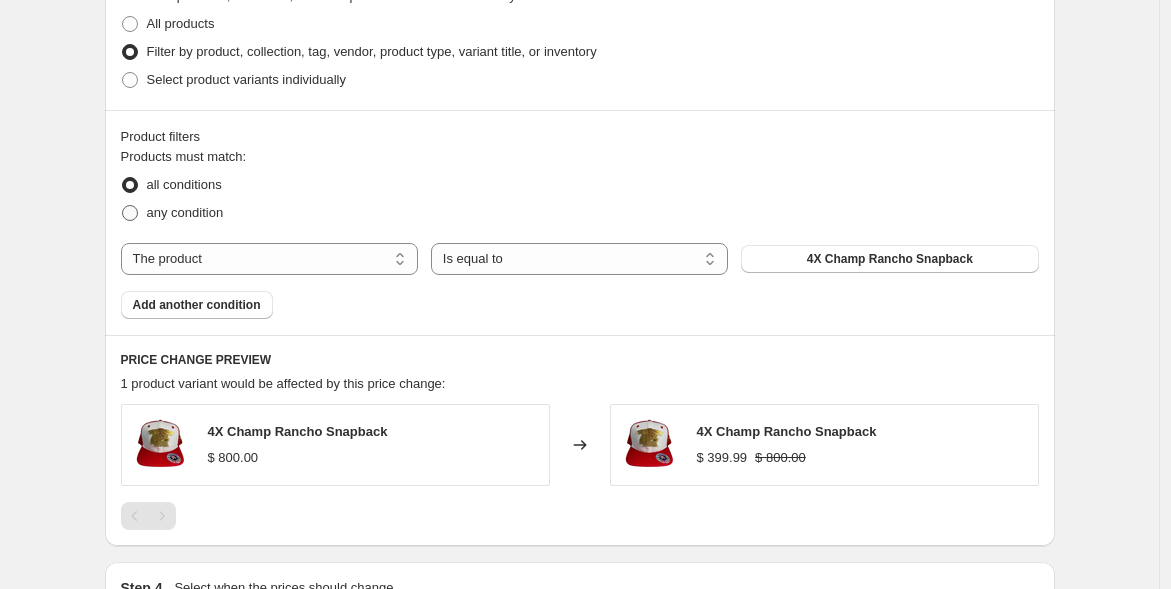click on "any condition" at bounding box center (185, 212) 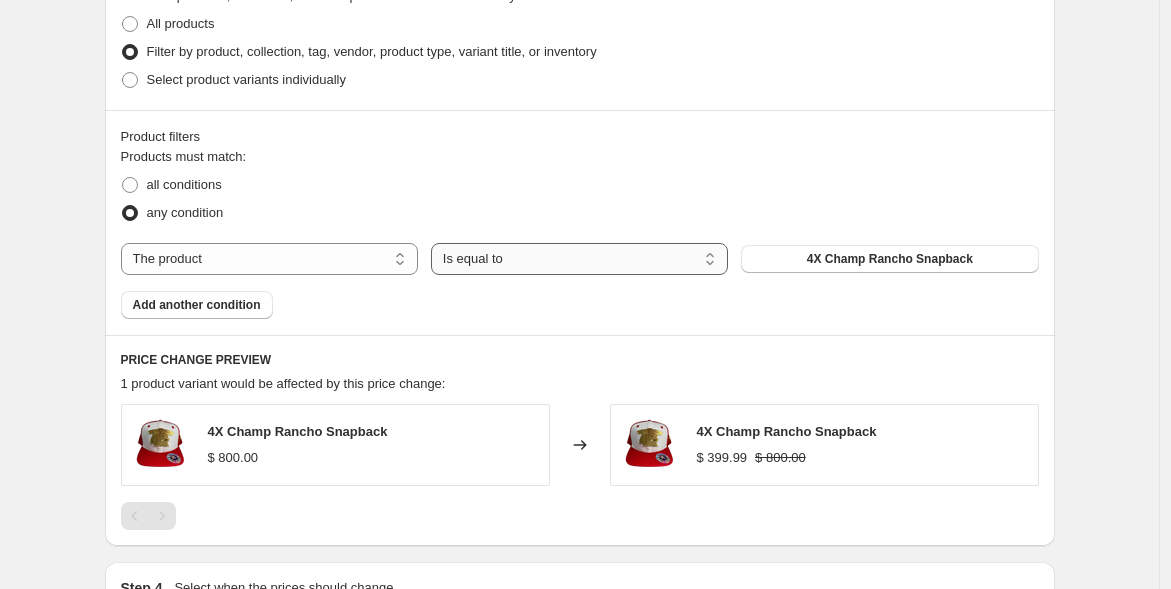 click on "Is equal to Is not equal to" at bounding box center [579, 259] 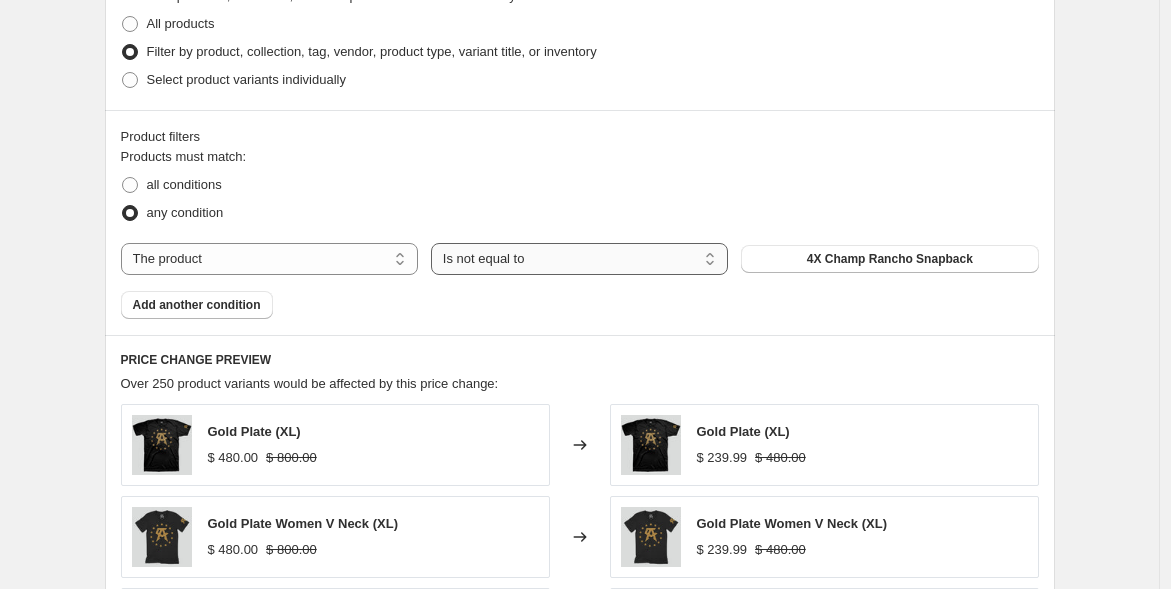 click on "Is equal to Is not equal to" at bounding box center [579, 259] 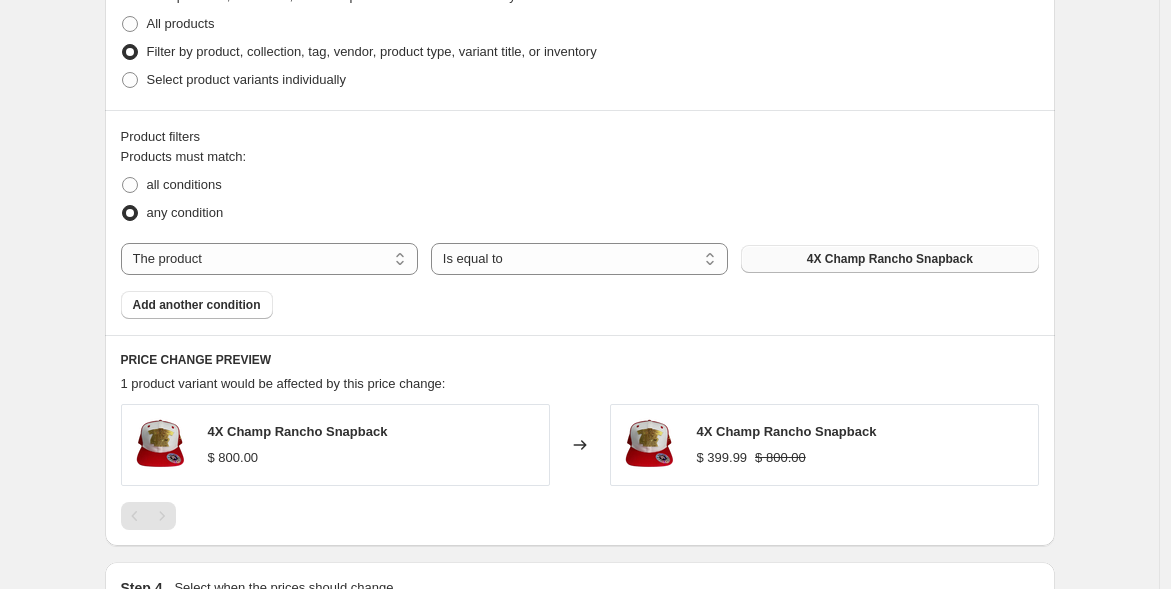 click on "4X Champ Rancho Snapback" at bounding box center [889, 259] 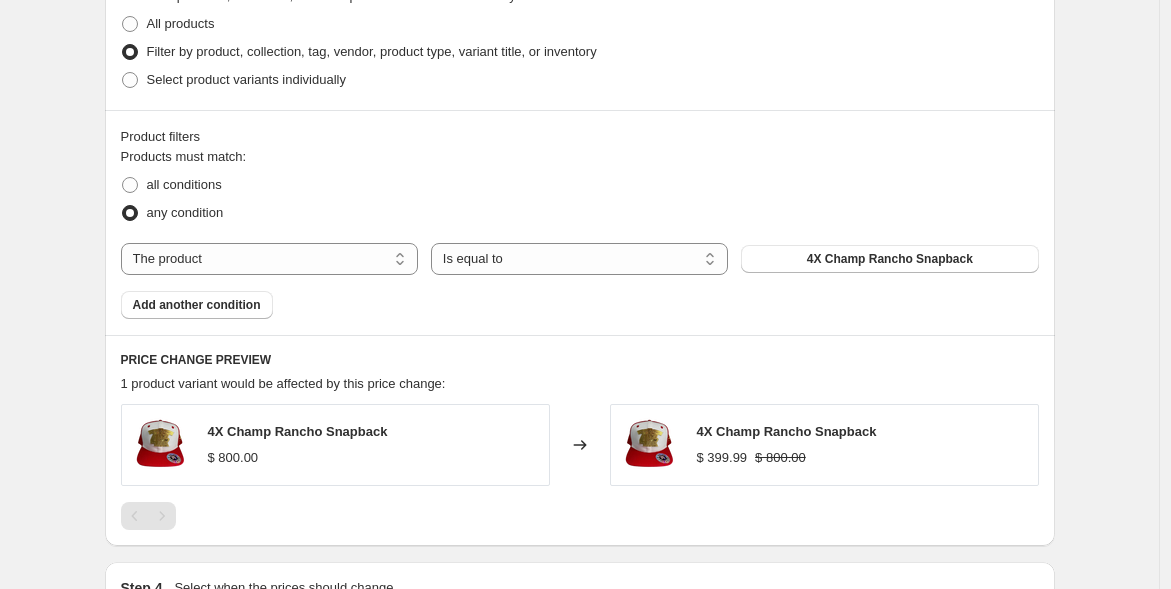 scroll, scrollTop: 1111, scrollLeft: 0, axis: vertical 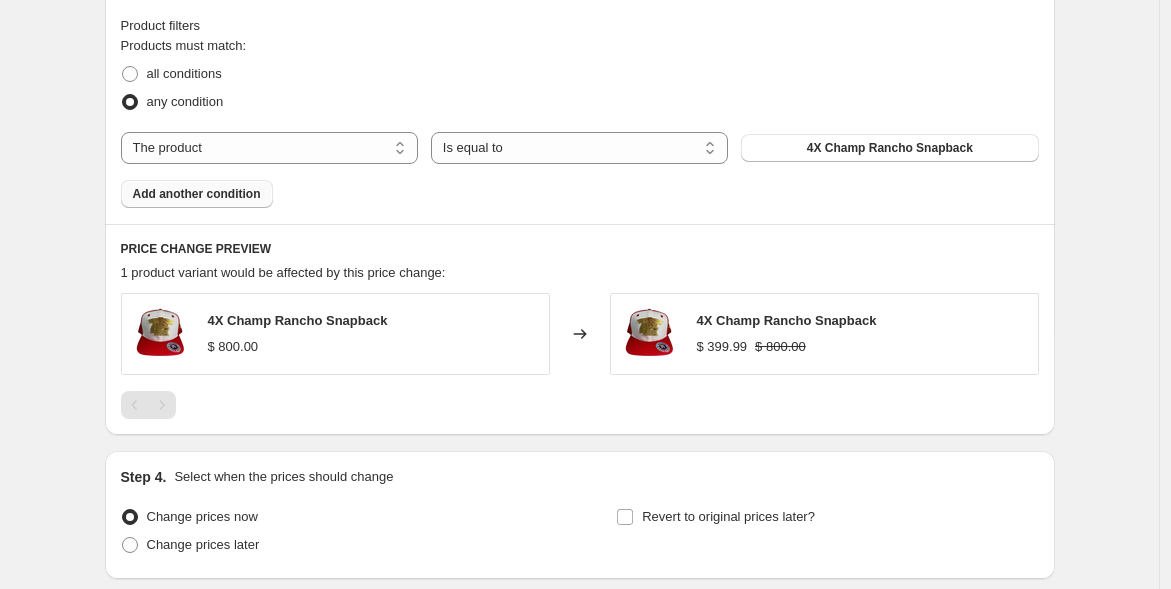 click on "Add another condition" at bounding box center [197, 194] 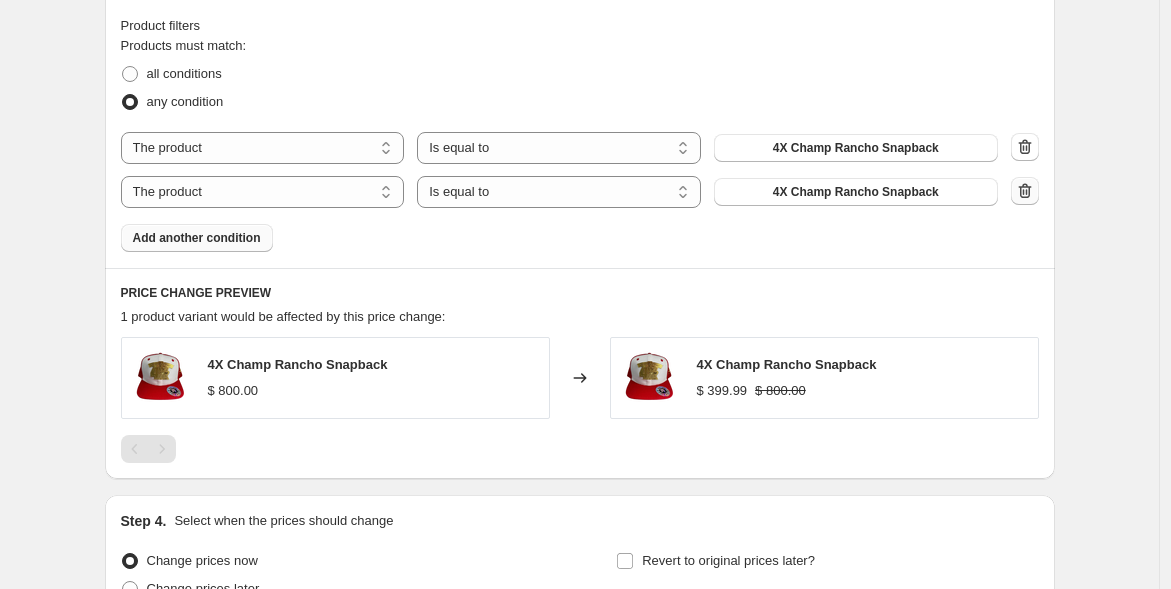 click 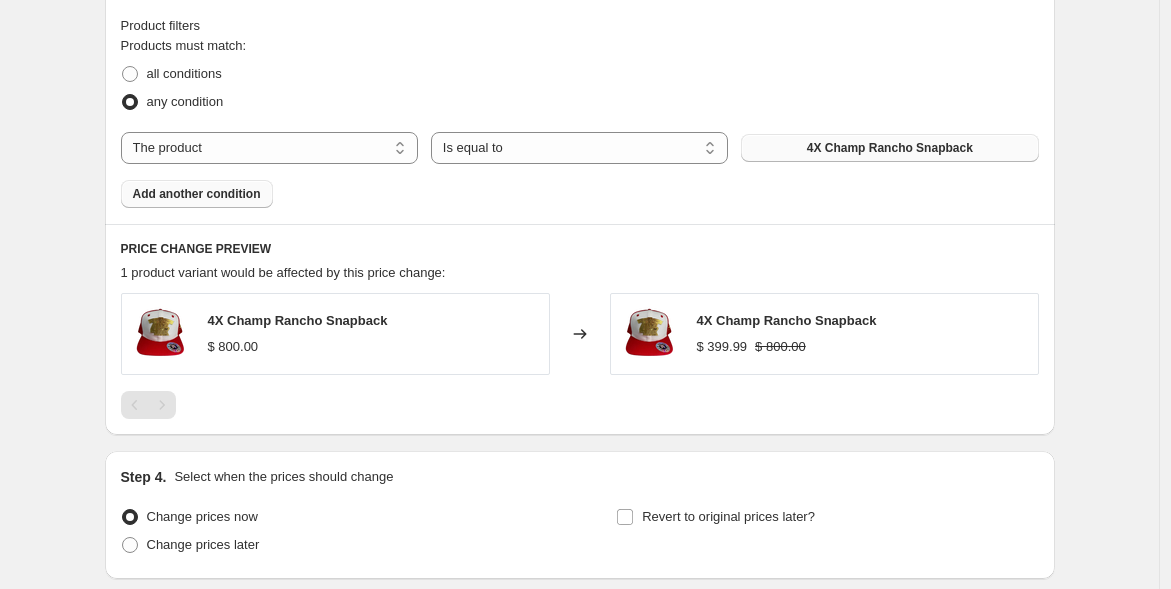 click on "4X Champ Rancho Snapback" at bounding box center (890, 148) 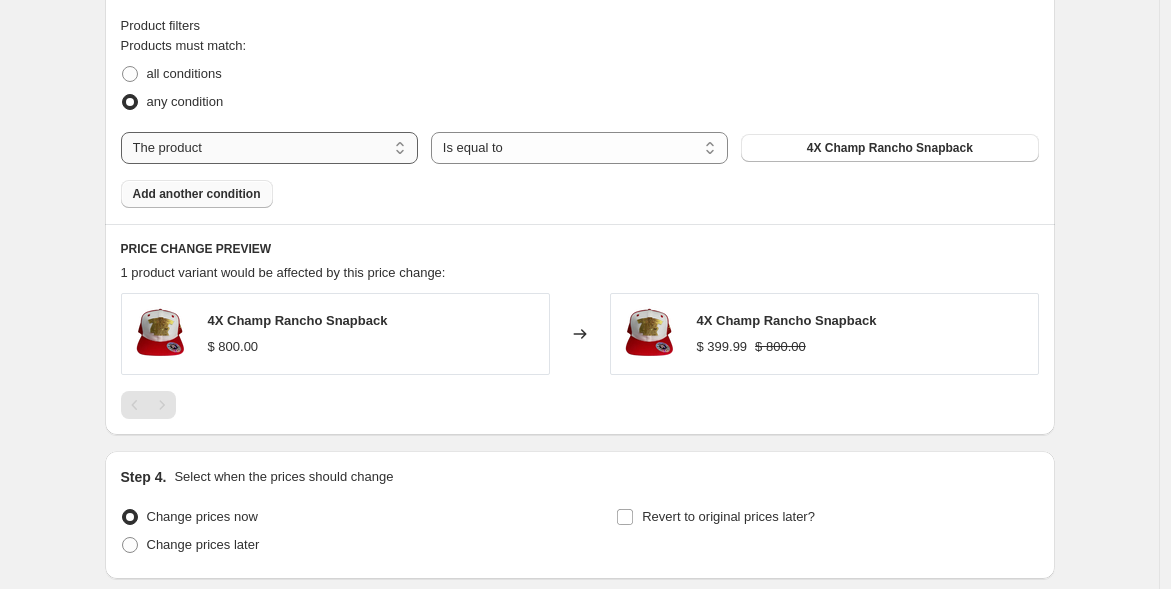 click on "The product The product's collection The product's tag The product's vendor The product's type The product's status The variant's title Inventory quantity" at bounding box center [269, 148] 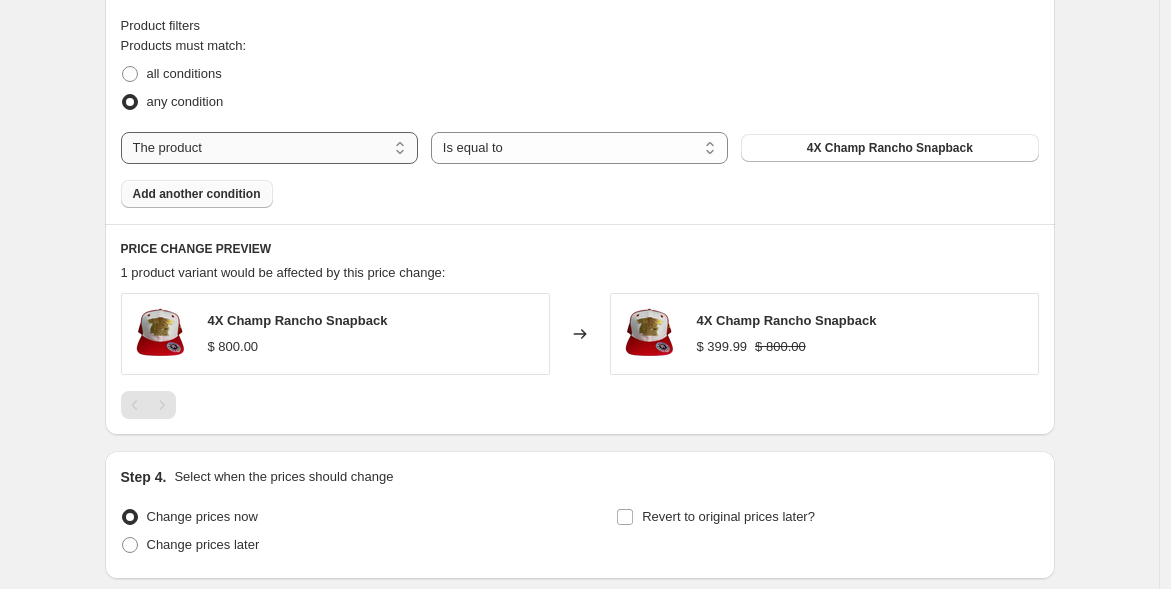click on "The product The product's collection The product's tag The product's vendor The product's type The product's status The variant's title Inventory quantity" at bounding box center (269, 148) 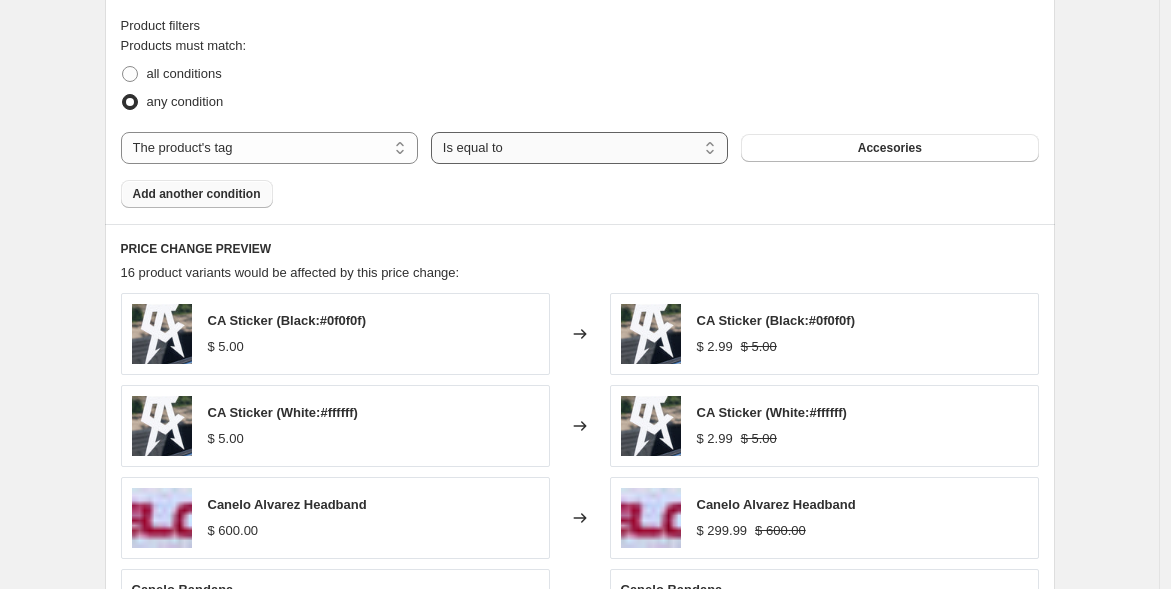 click on "Is equal to Is not equal to" at bounding box center [579, 148] 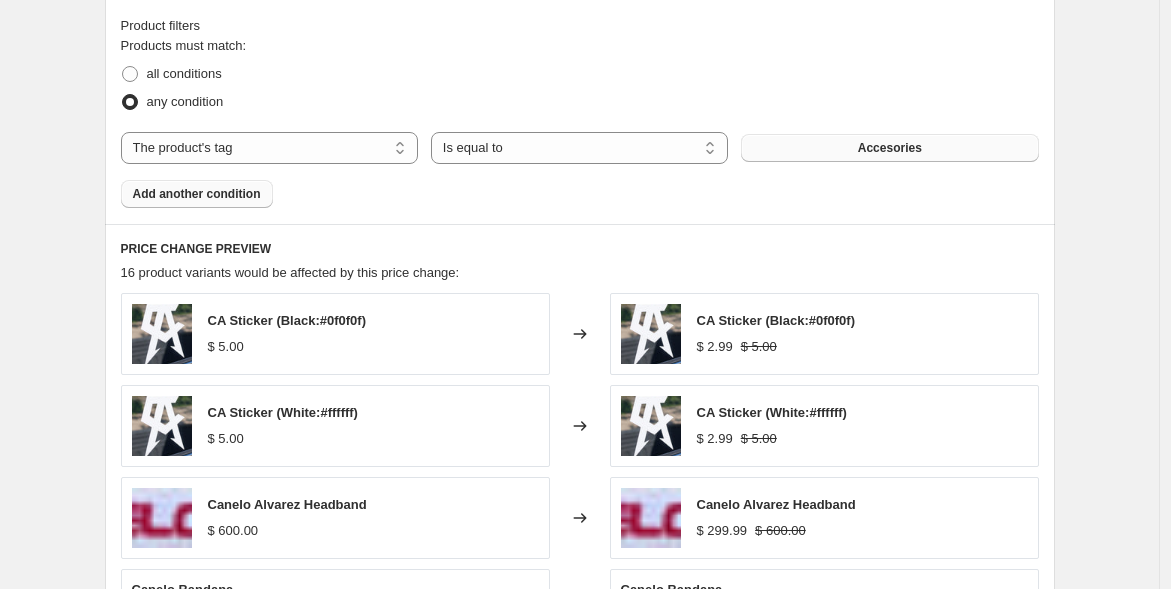 click on "Accesories" at bounding box center [889, 148] 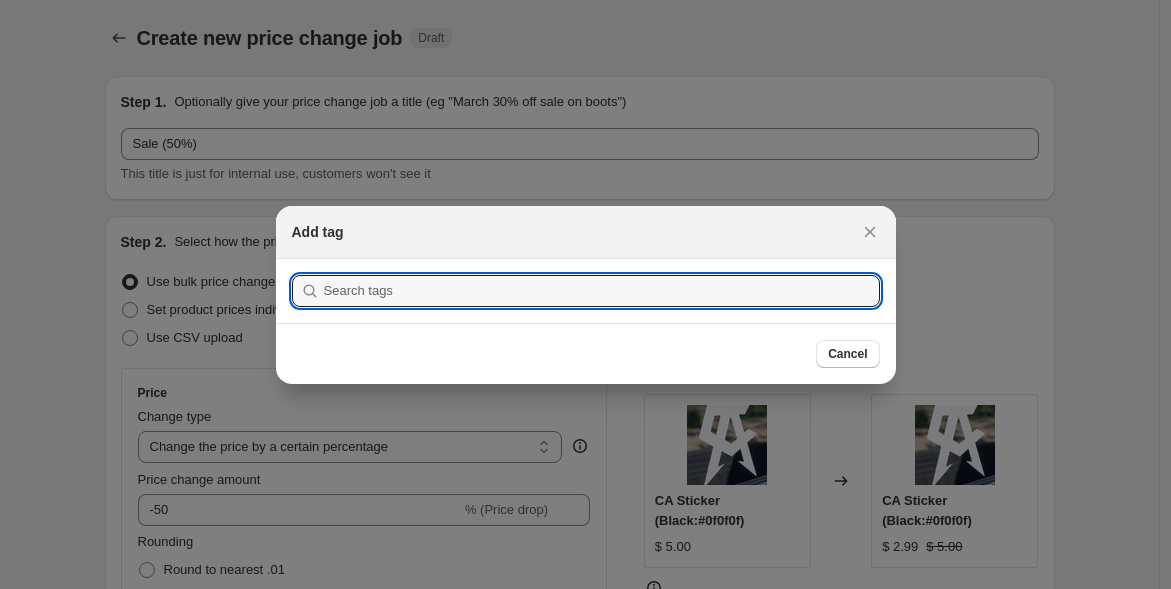 scroll, scrollTop: 1111, scrollLeft: 0, axis: vertical 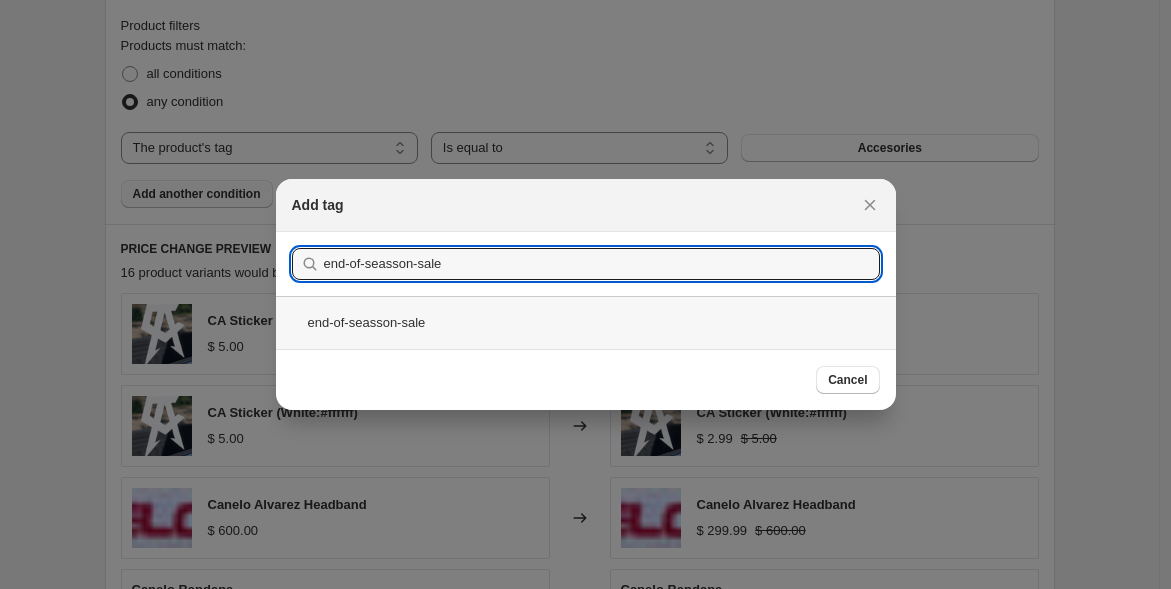 type on "end-of-seasson-sale" 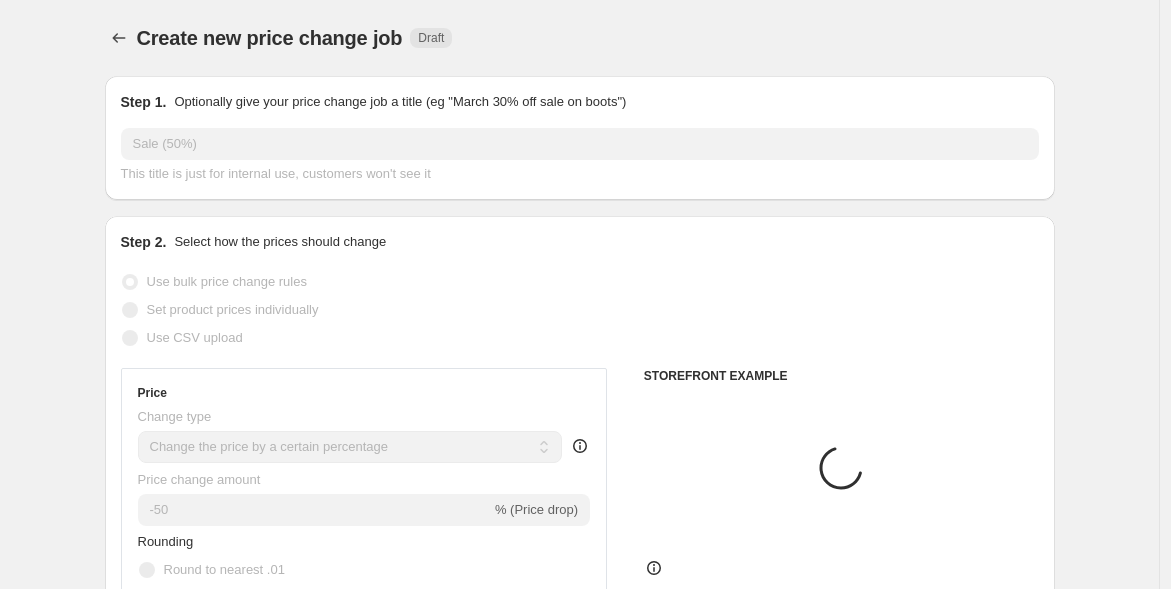 scroll, scrollTop: 1111, scrollLeft: 0, axis: vertical 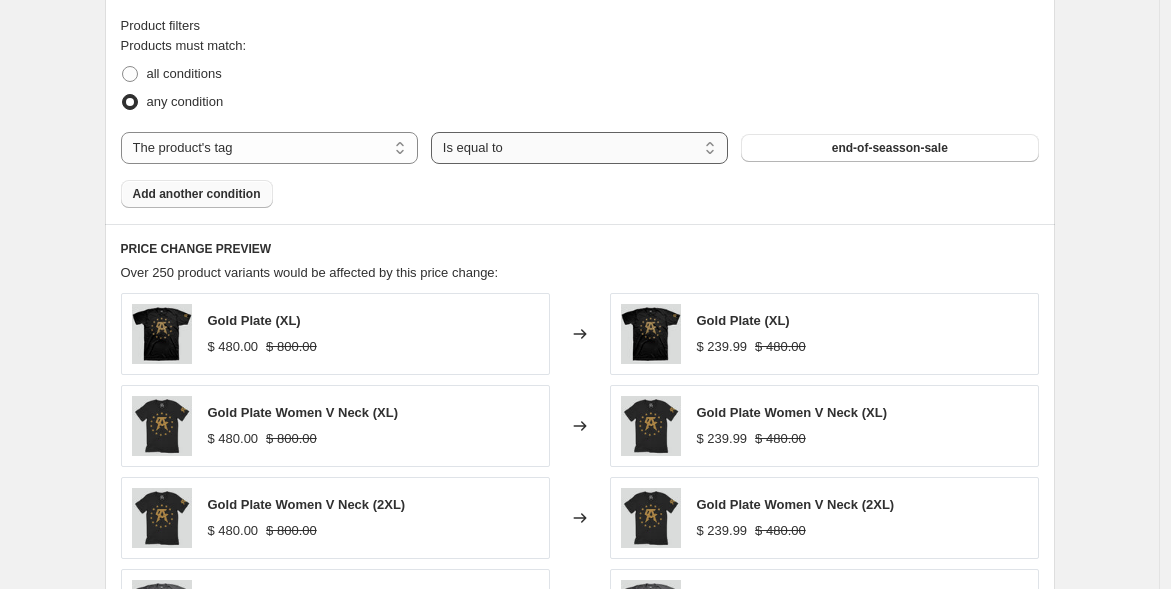 click on "Is equal to Is not equal to" at bounding box center (579, 148) 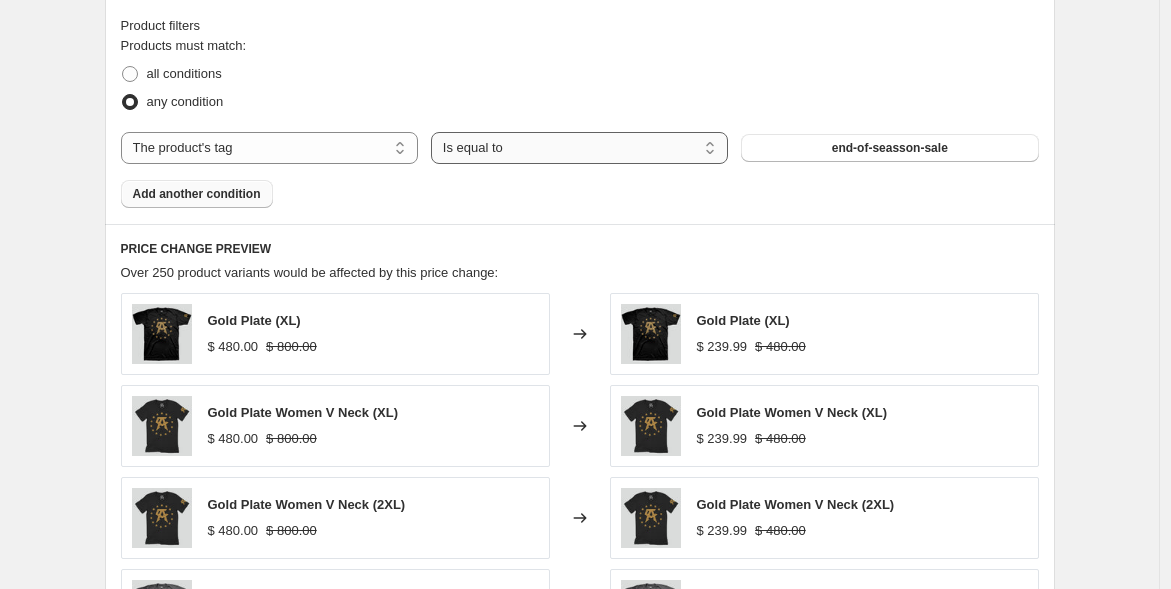 click on "Is equal to Is not equal to" at bounding box center [579, 148] 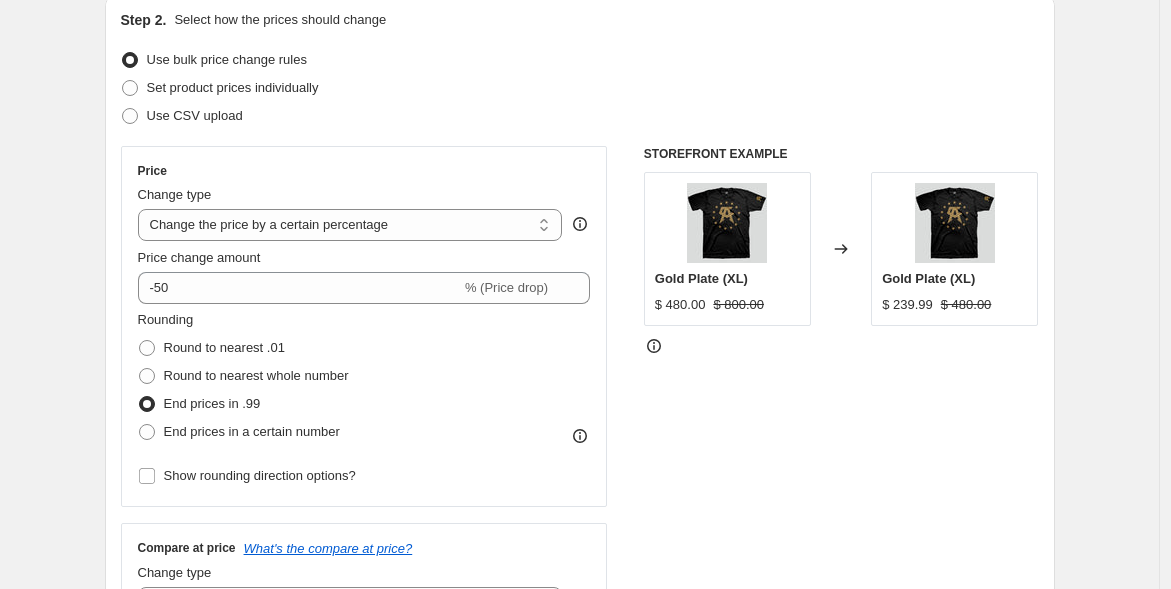 scroll, scrollTop: 111, scrollLeft: 0, axis: vertical 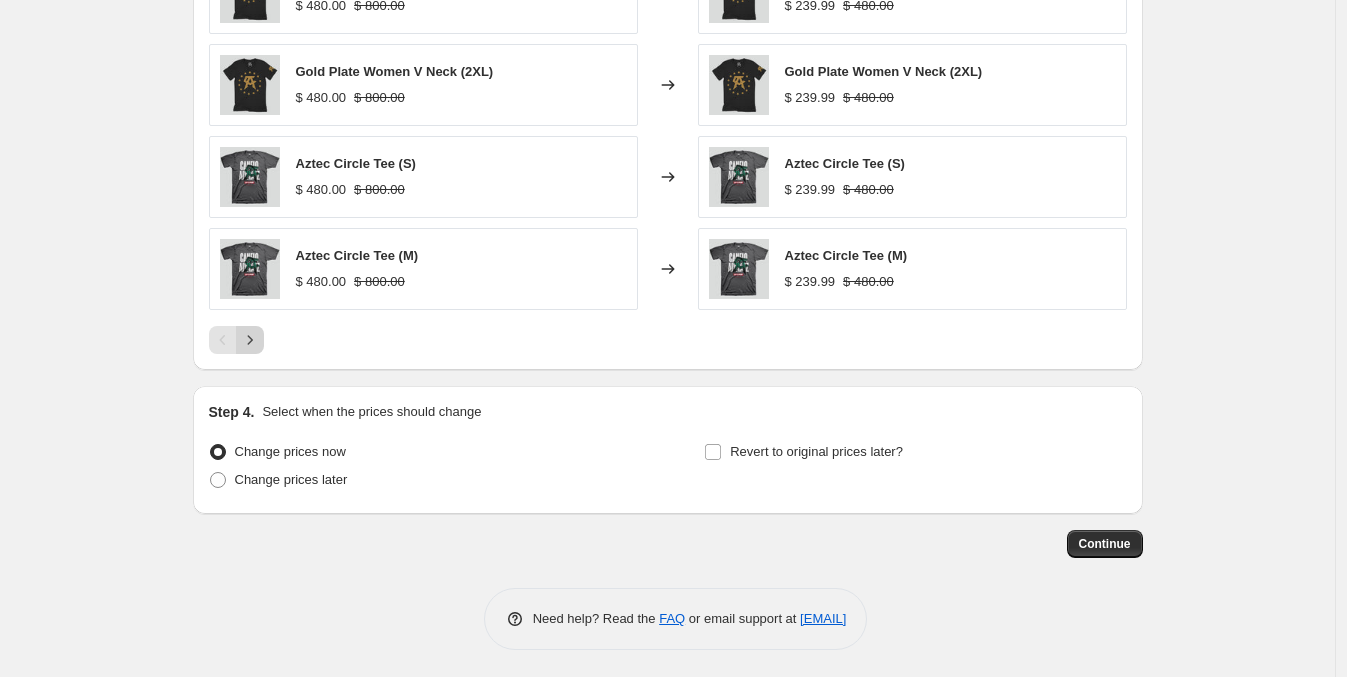 click 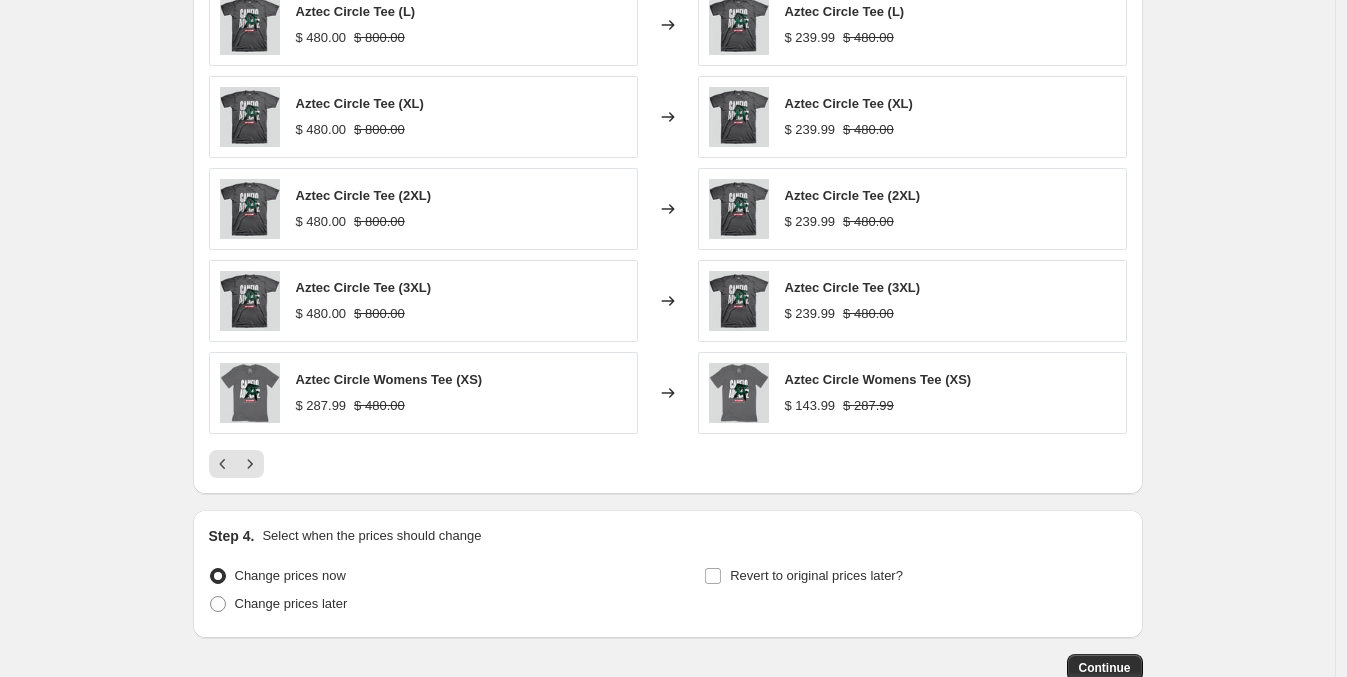 scroll, scrollTop: 1544, scrollLeft: 0, axis: vertical 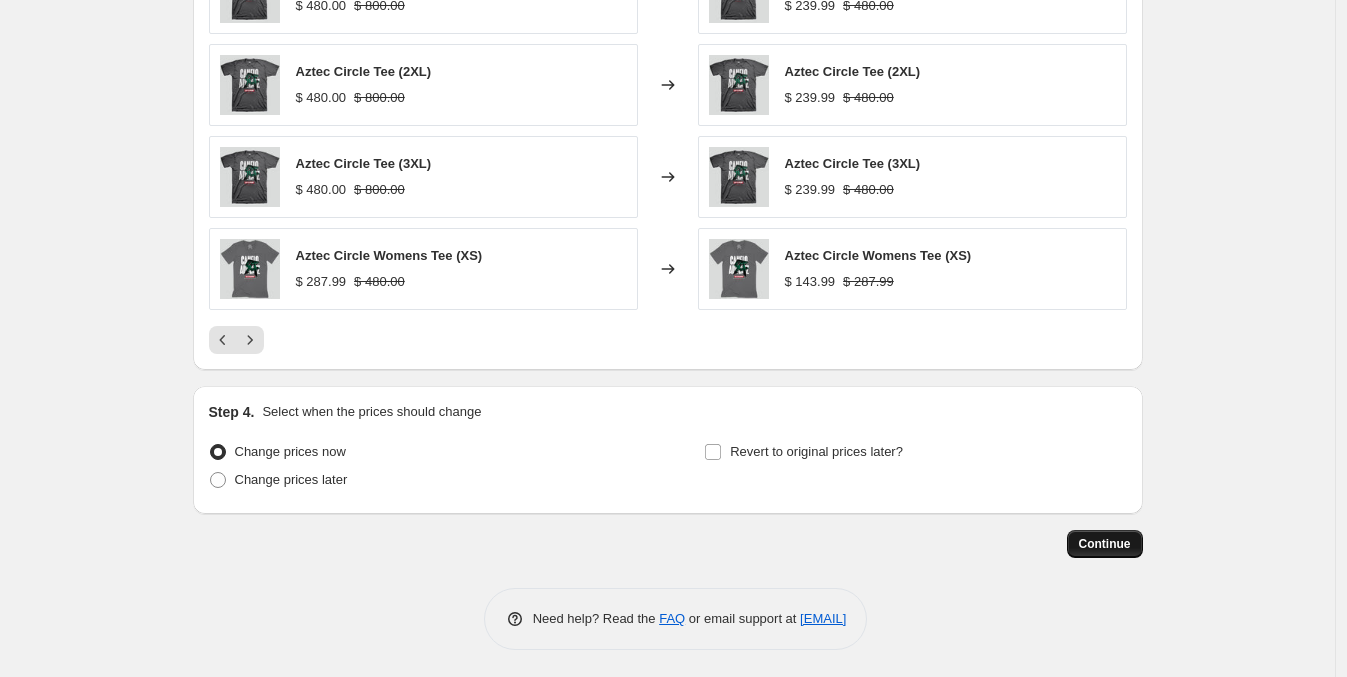 click on "Continue" at bounding box center (1105, 544) 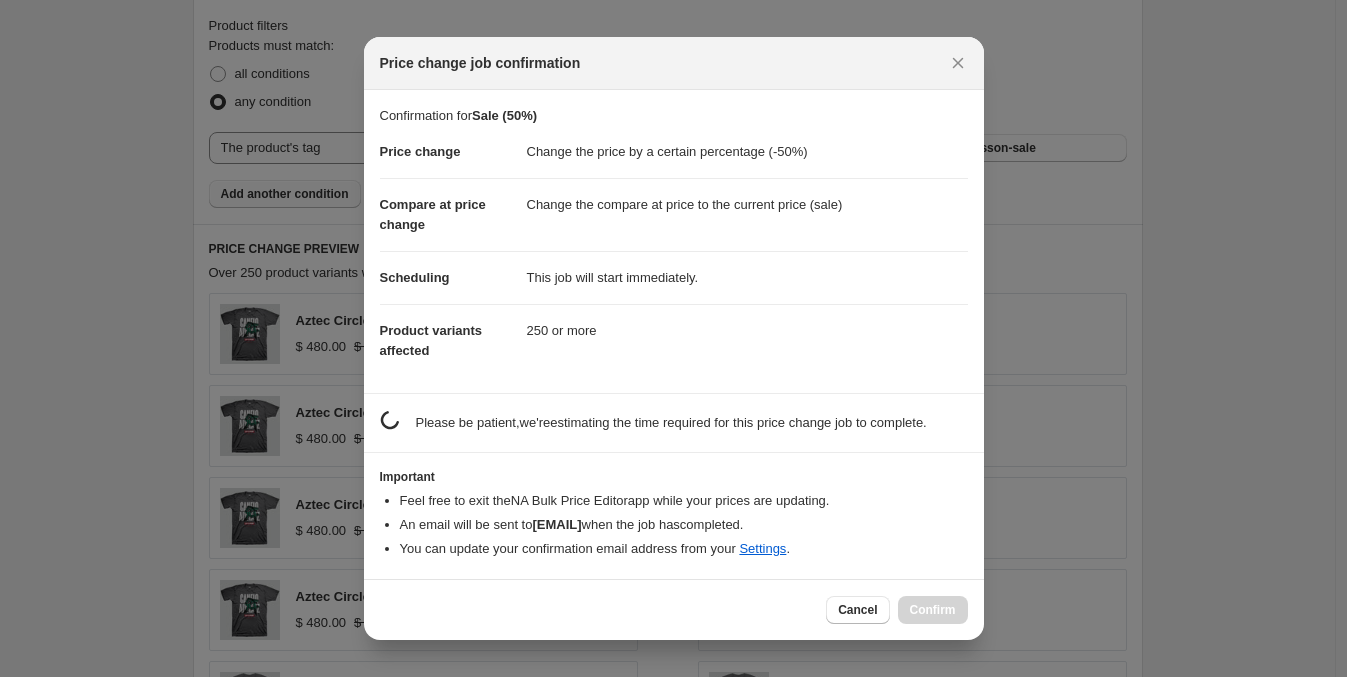 scroll, scrollTop: 0, scrollLeft: 0, axis: both 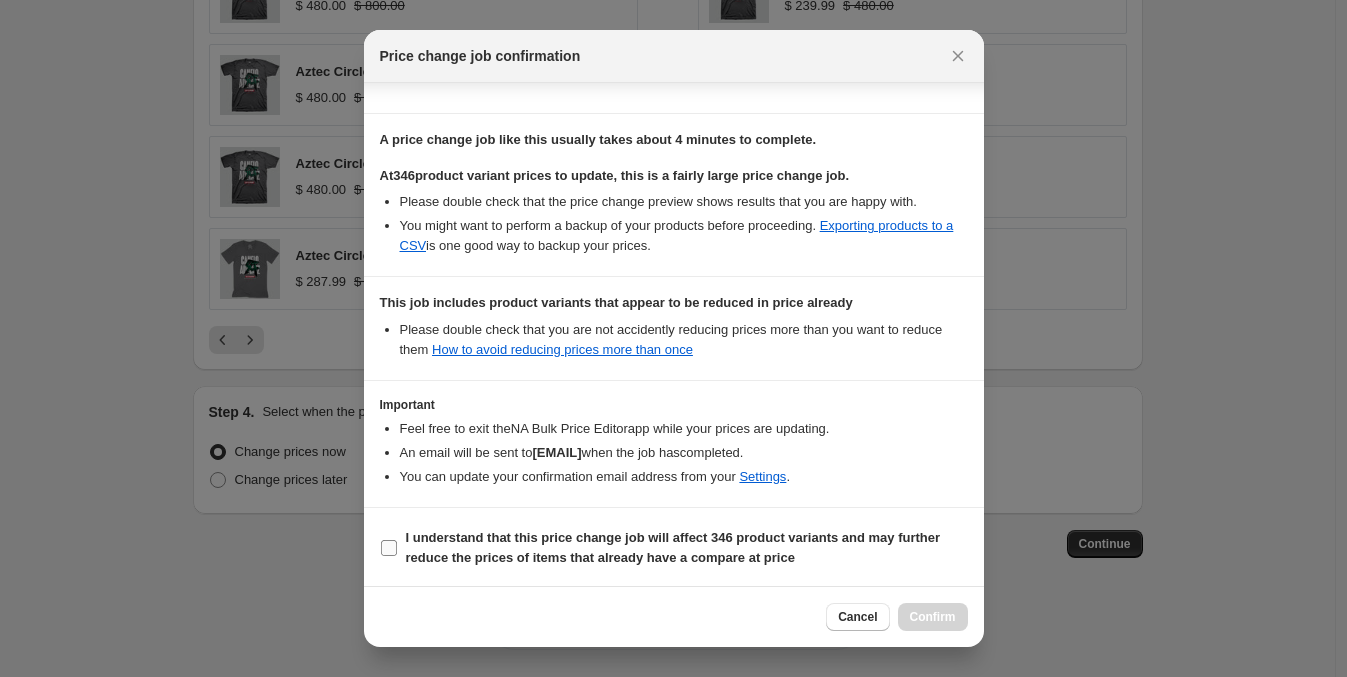 click on "I understand that this price change job will affect 346 product variants and may further reduce the prices of items that already have a compare at price" at bounding box center [673, 547] 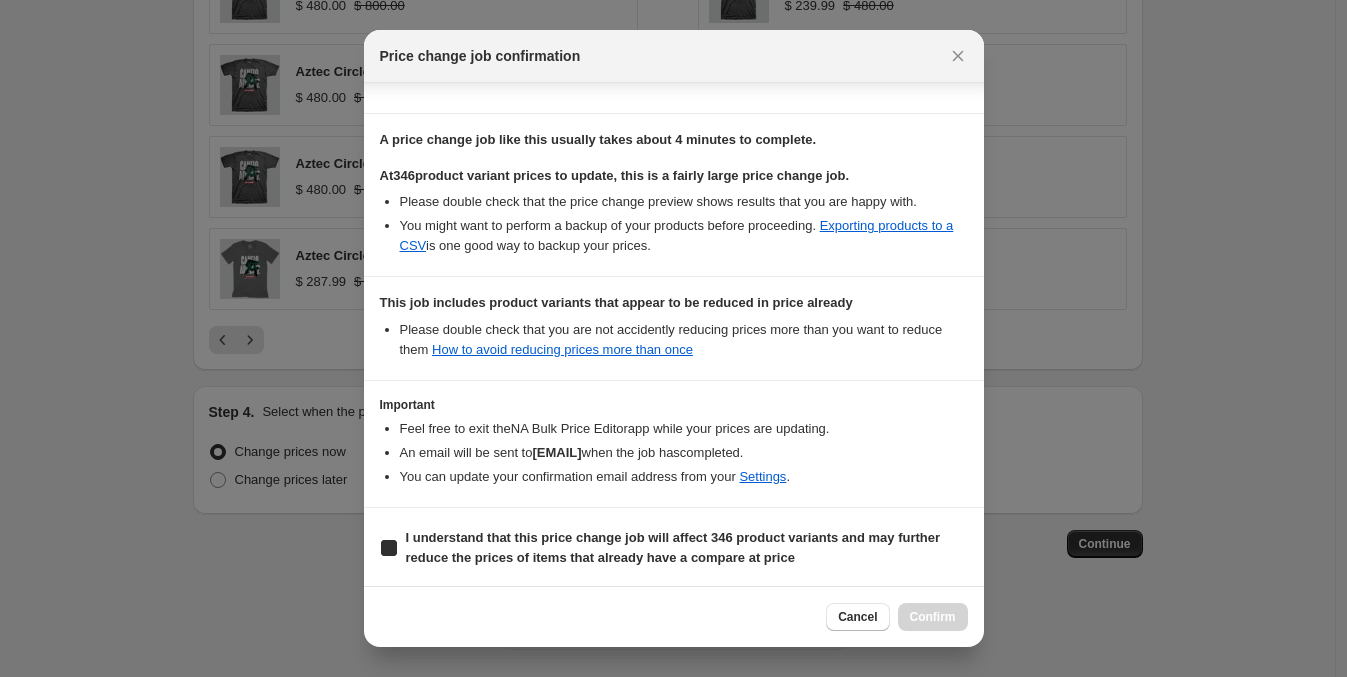 checkbox on "true" 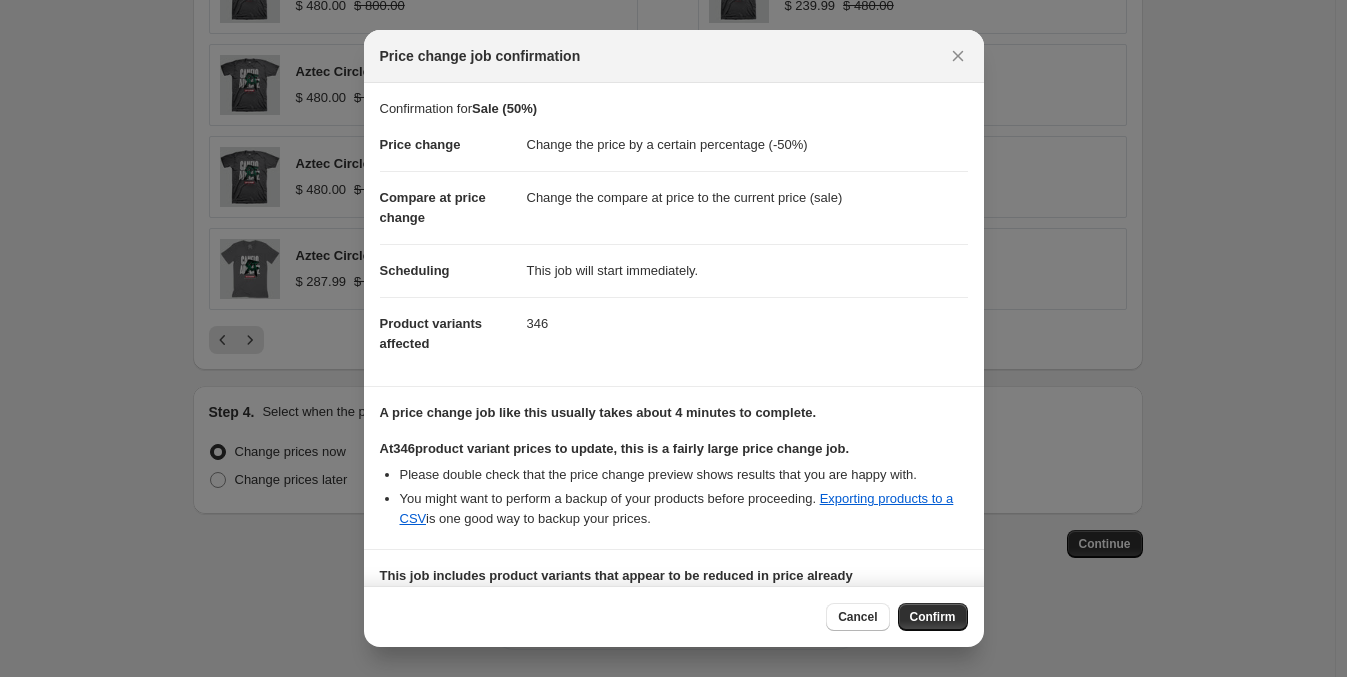 scroll, scrollTop: 273, scrollLeft: 0, axis: vertical 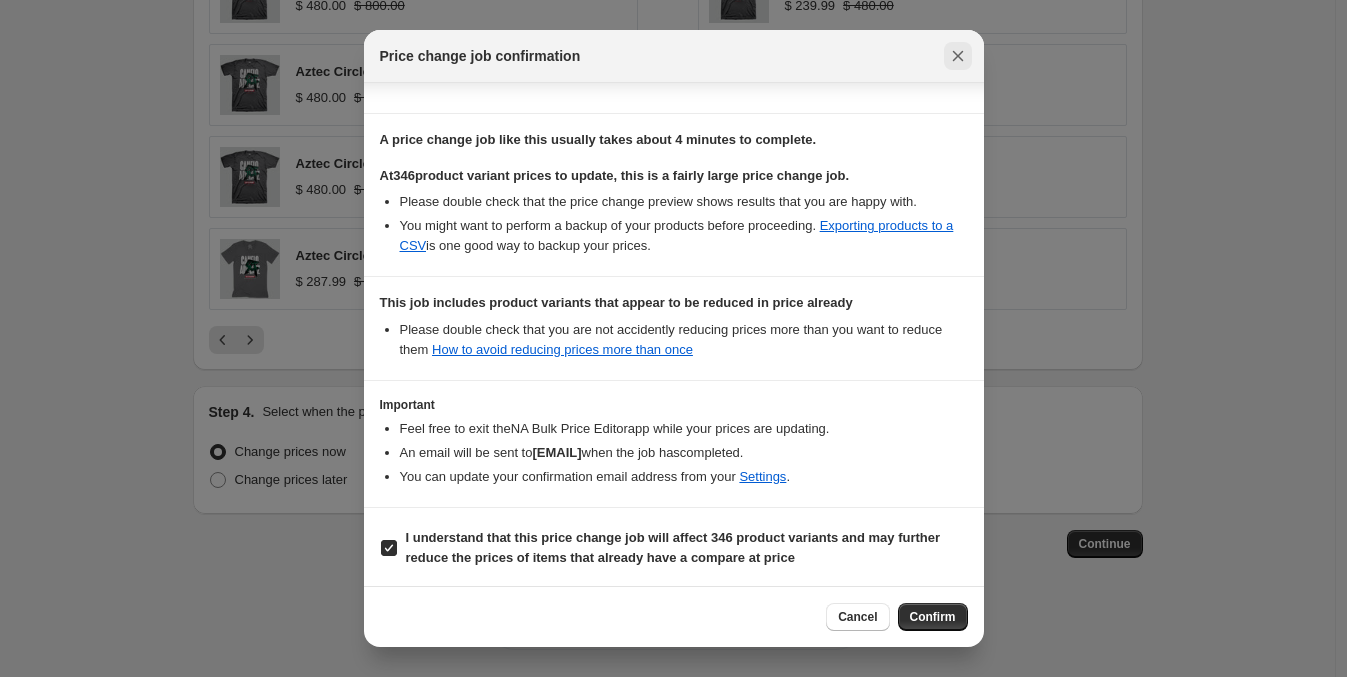 drag, startPoint x: 955, startPoint y: 54, endPoint x: 915, endPoint y: 151, distance: 104.92378 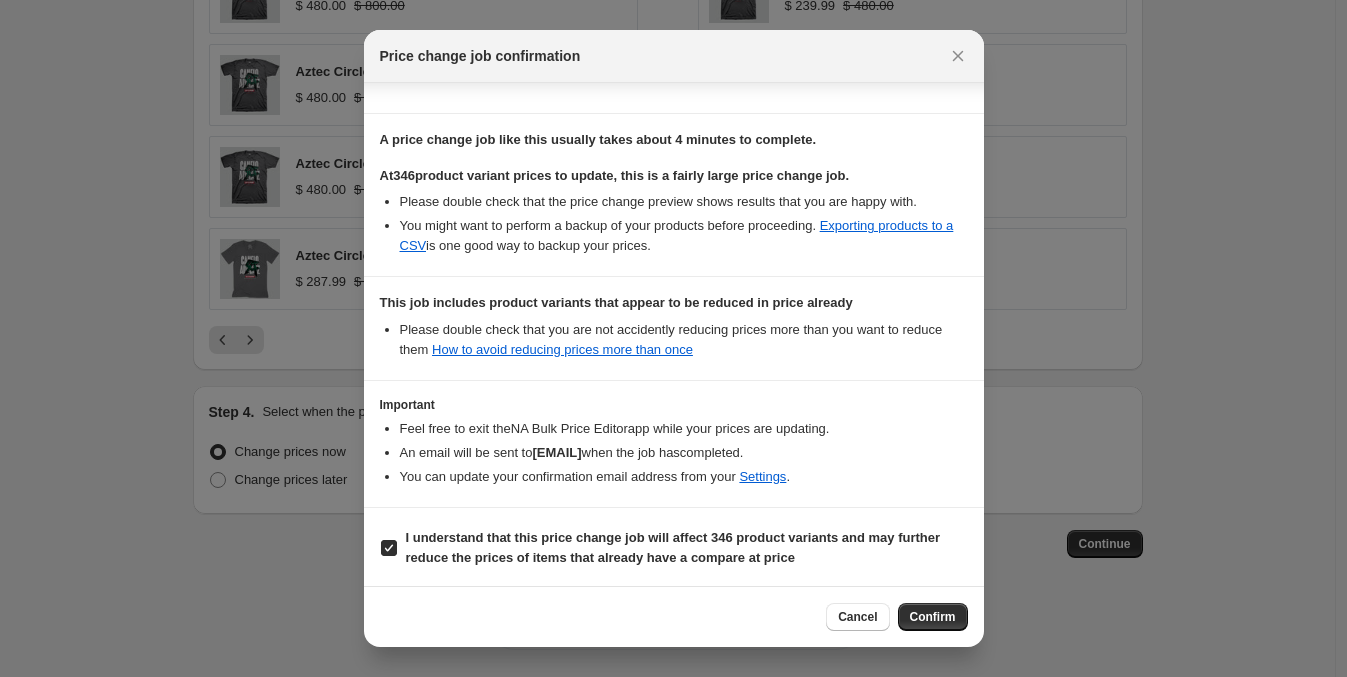 click 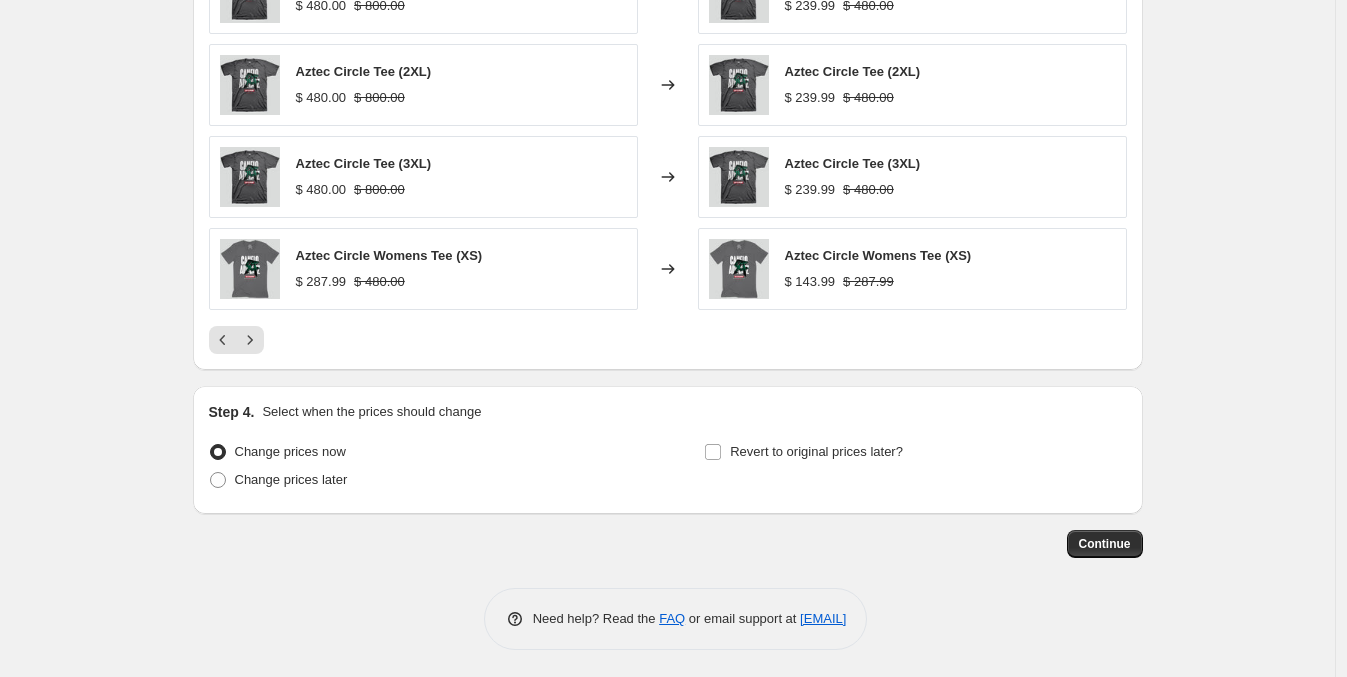 scroll, scrollTop: 1295, scrollLeft: 0, axis: vertical 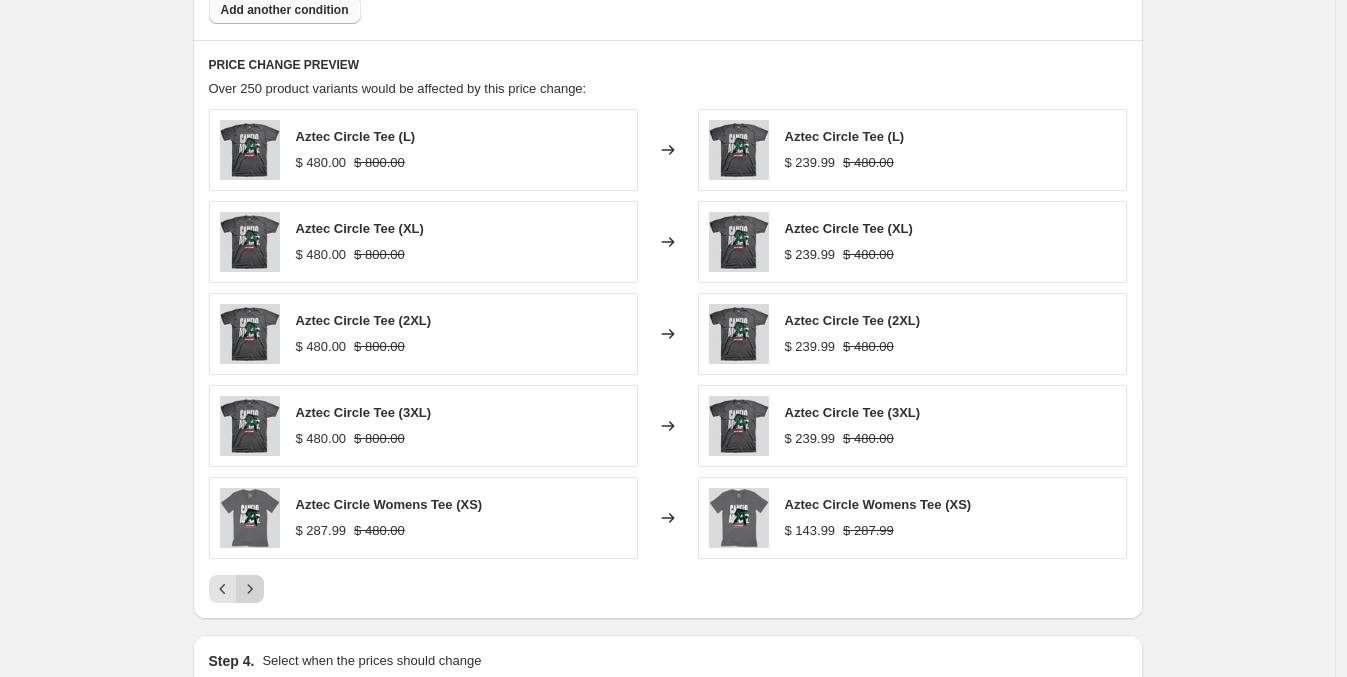 click 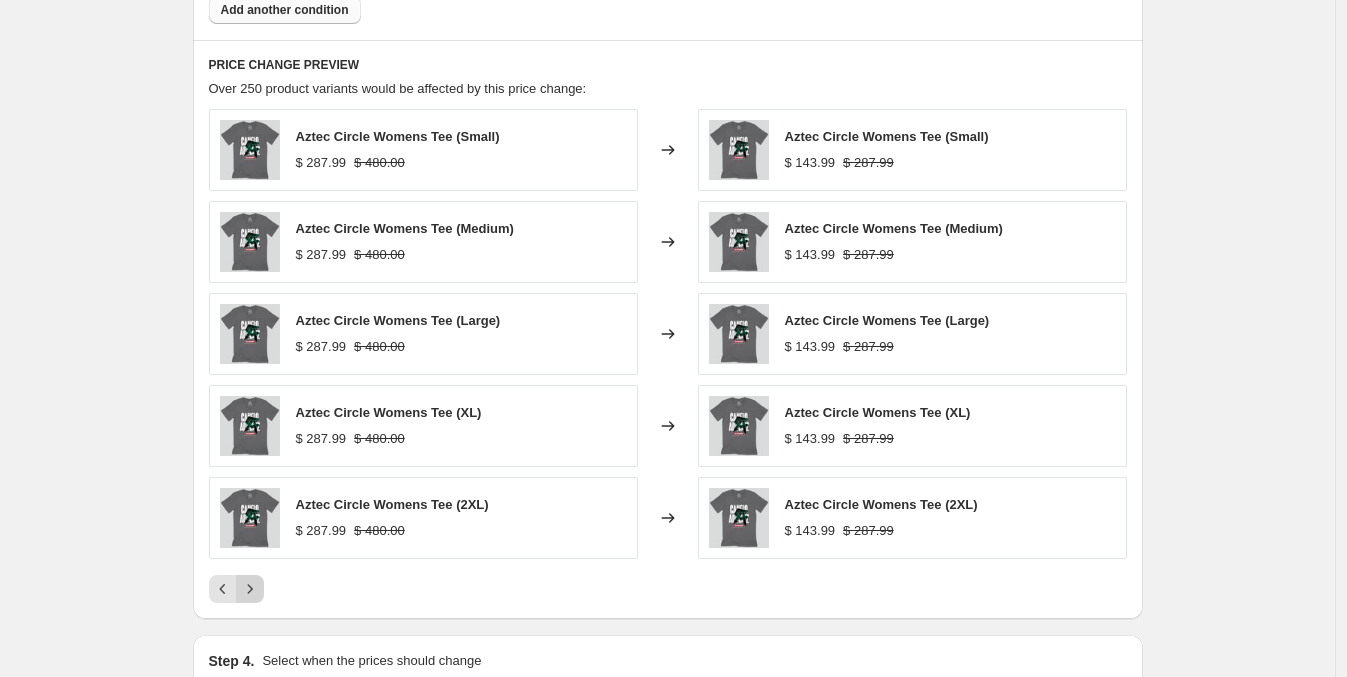 click 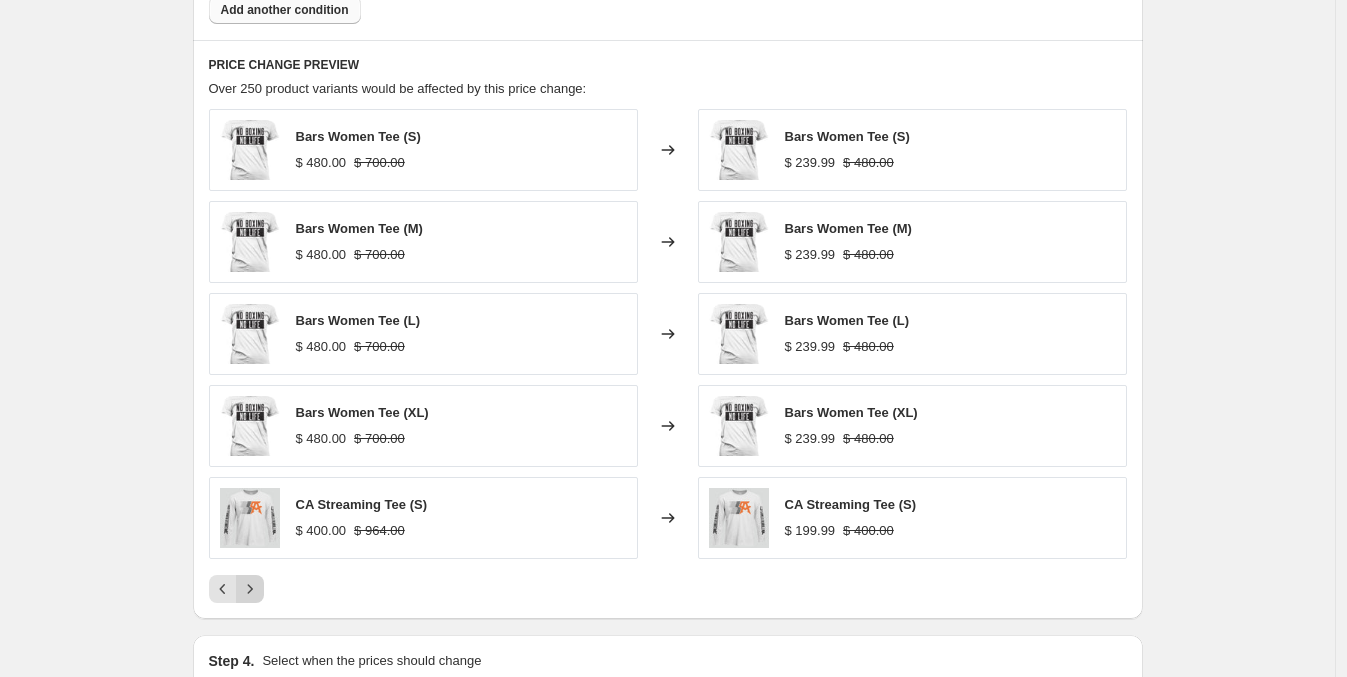 click 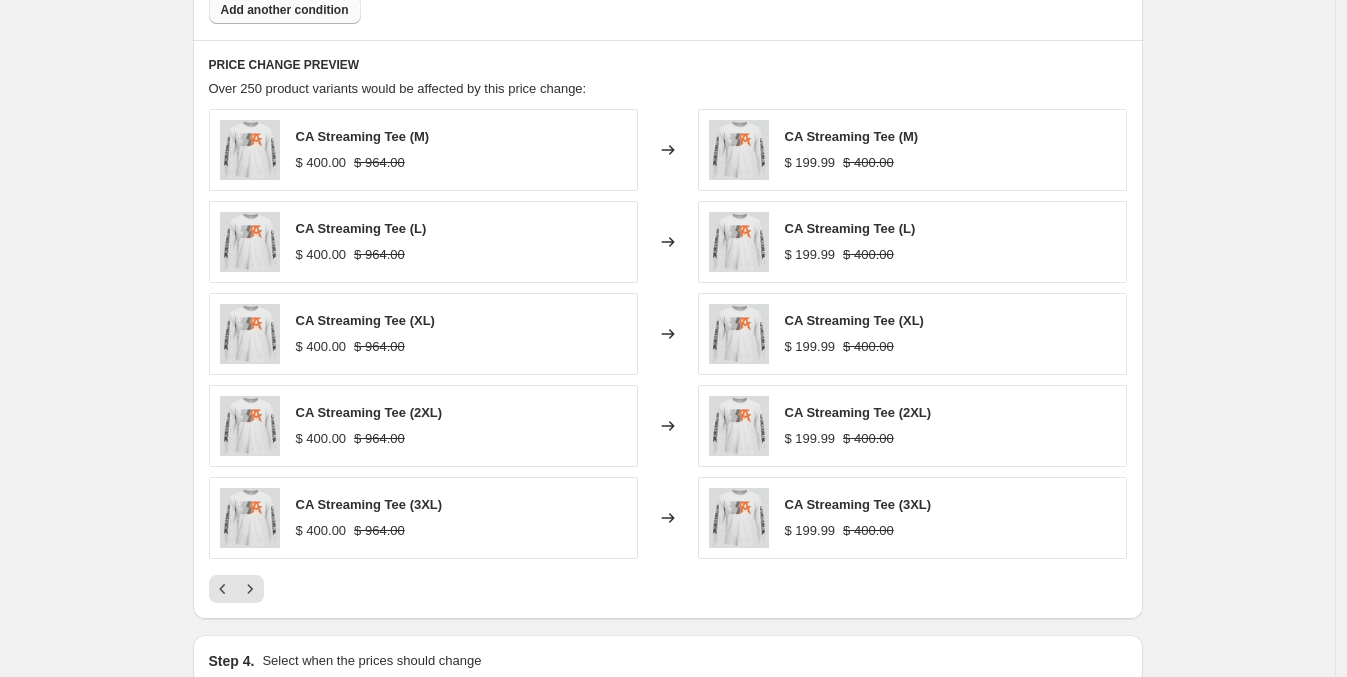 scroll, scrollTop: 1544, scrollLeft: 0, axis: vertical 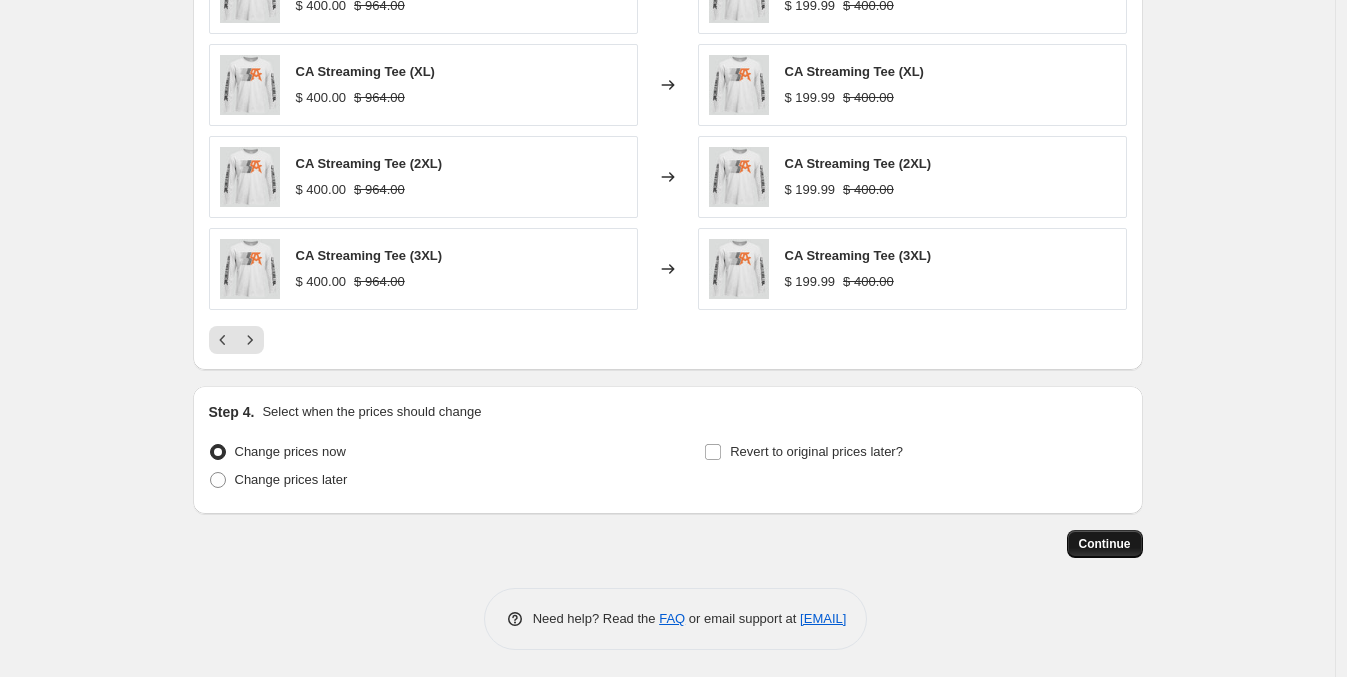 click on "Continue" at bounding box center [1105, 544] 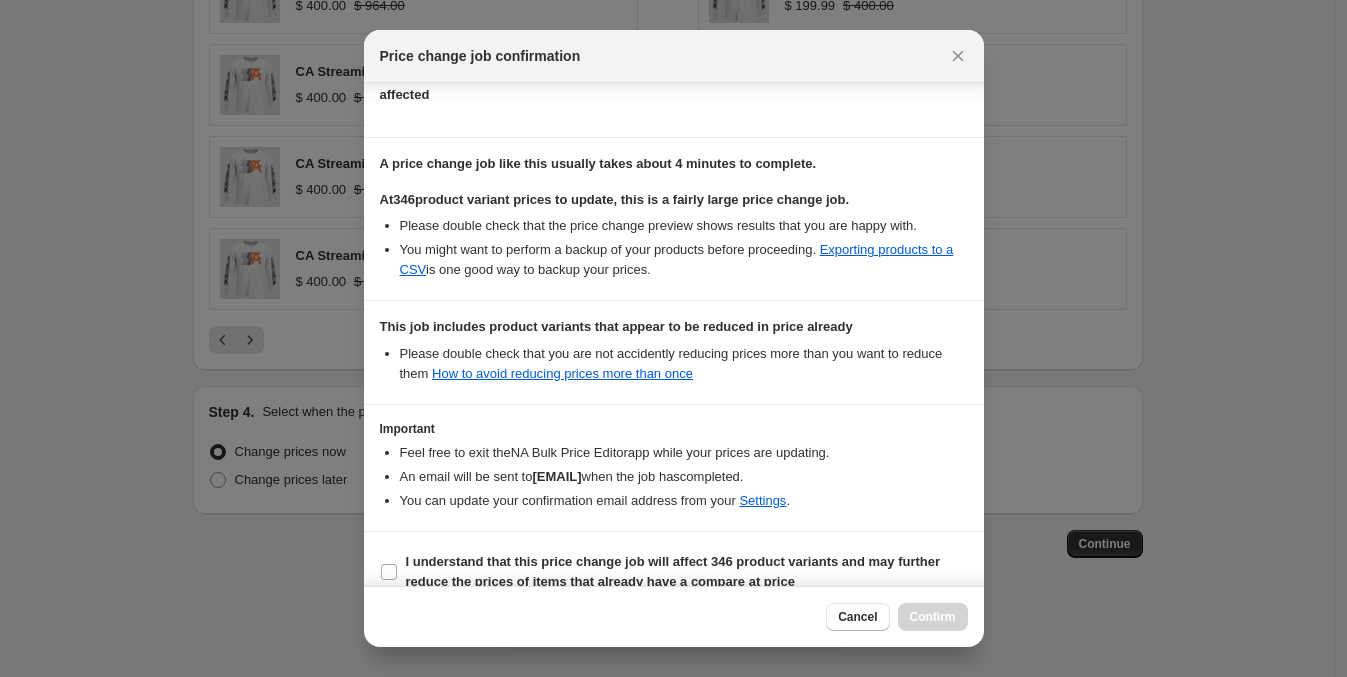 scroll, scrollTop: 273, scrollLeft: 0, axis: vertical 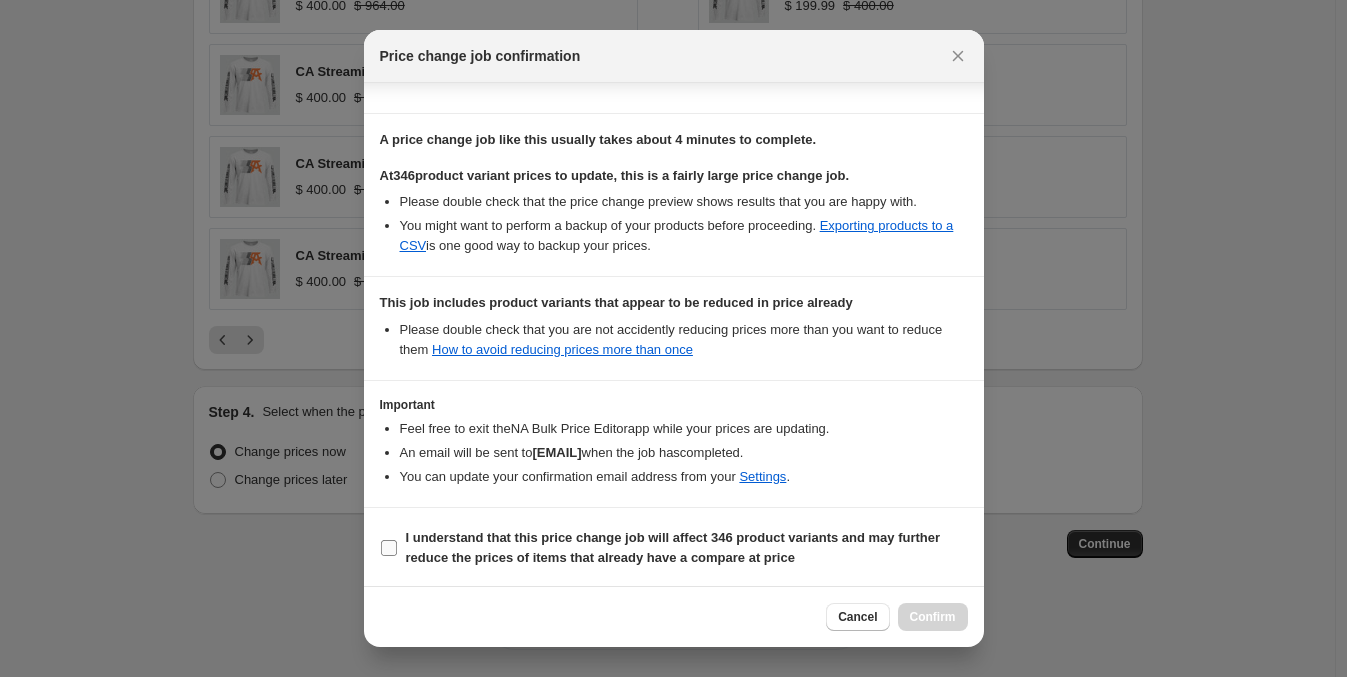 drag, startPoint x: 394, startPoint y: 550, endPoint x: 414, endPoint y: 560, distance: 22.36068 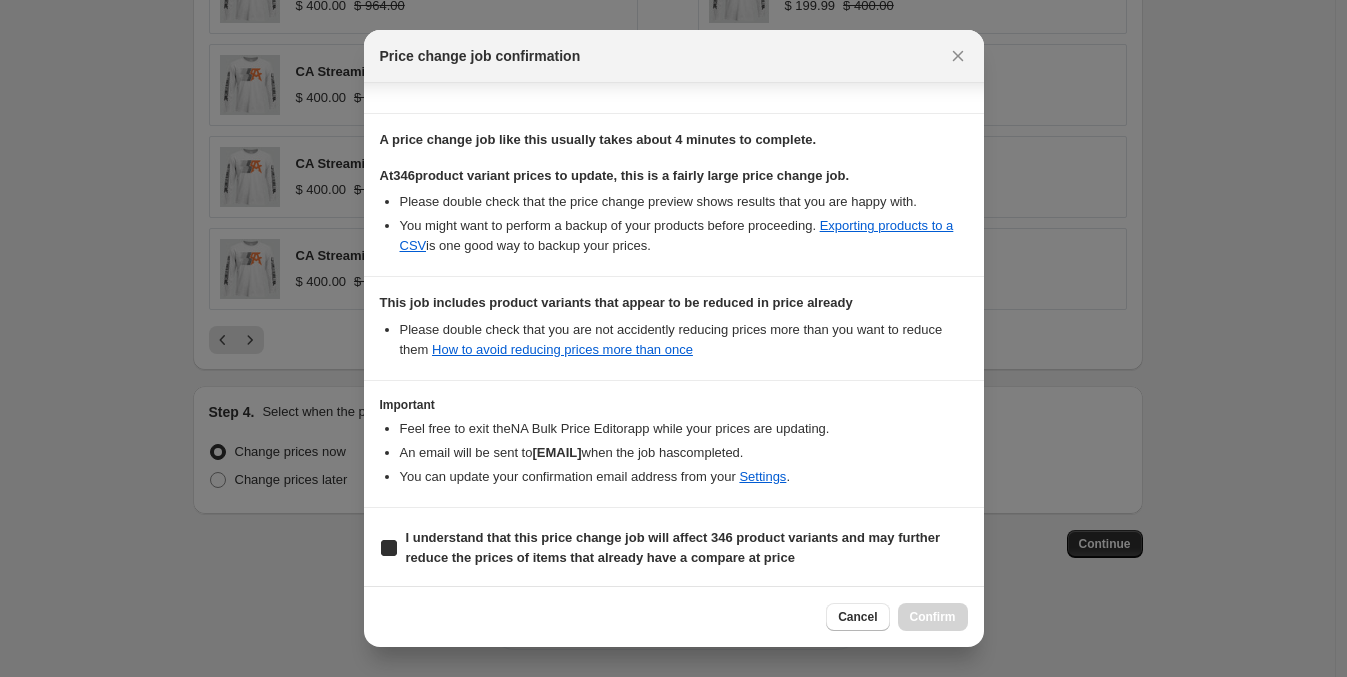 checkbox on "true" 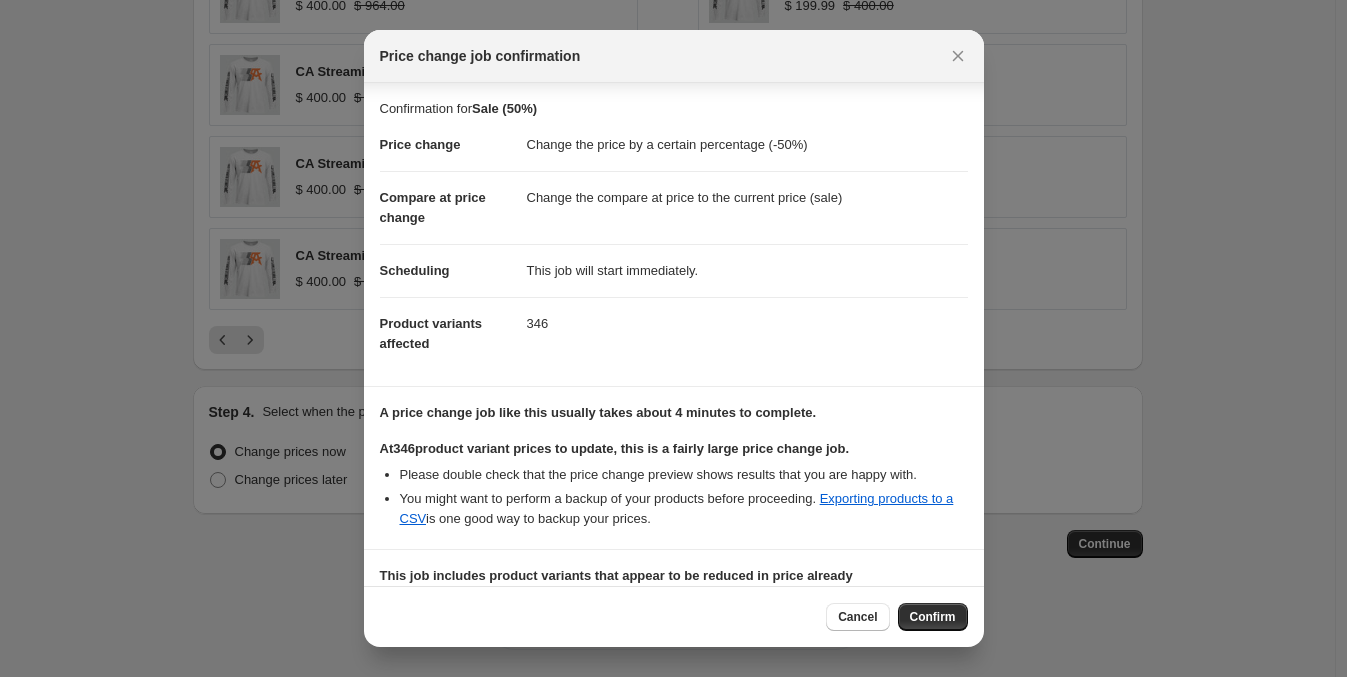 scroll, scrollTop: 273, scrollLeft: 0, axis: vertical 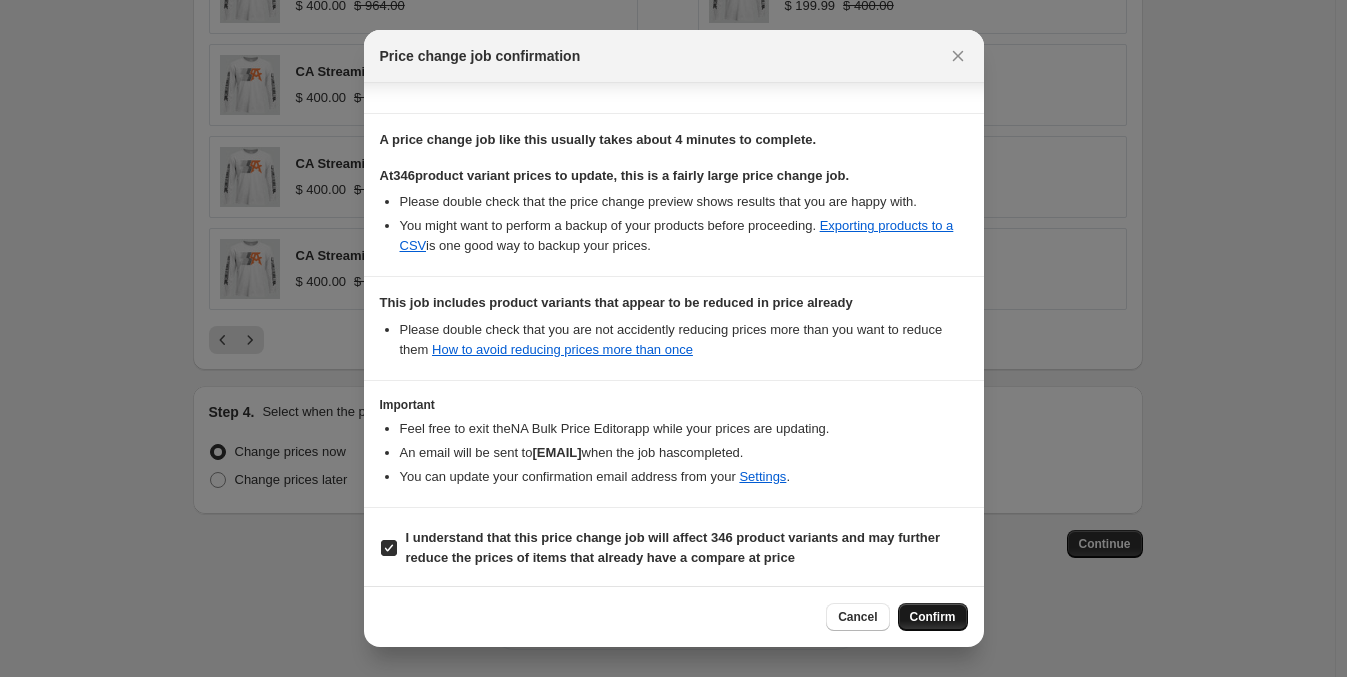 click on "Confirm" at bounding box center [933, 617] 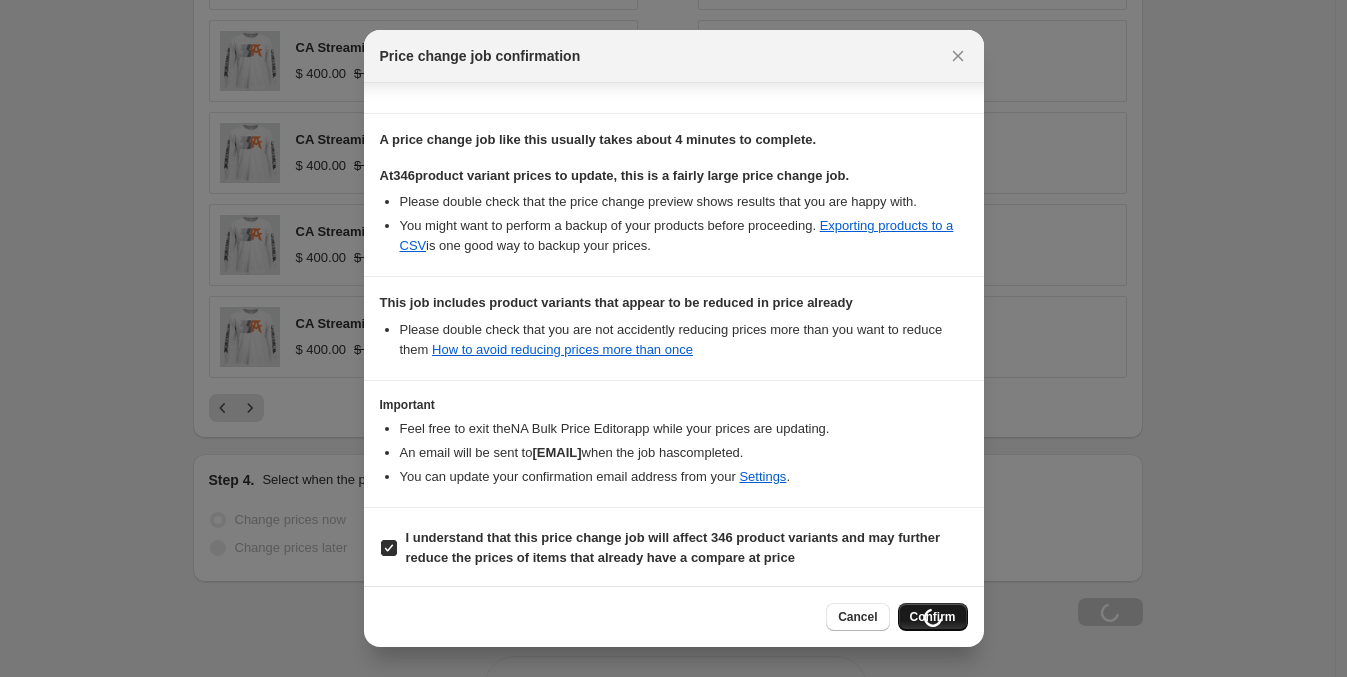 scroll, scrollTop: 1613, scrollLeft: 0, axis: vertical 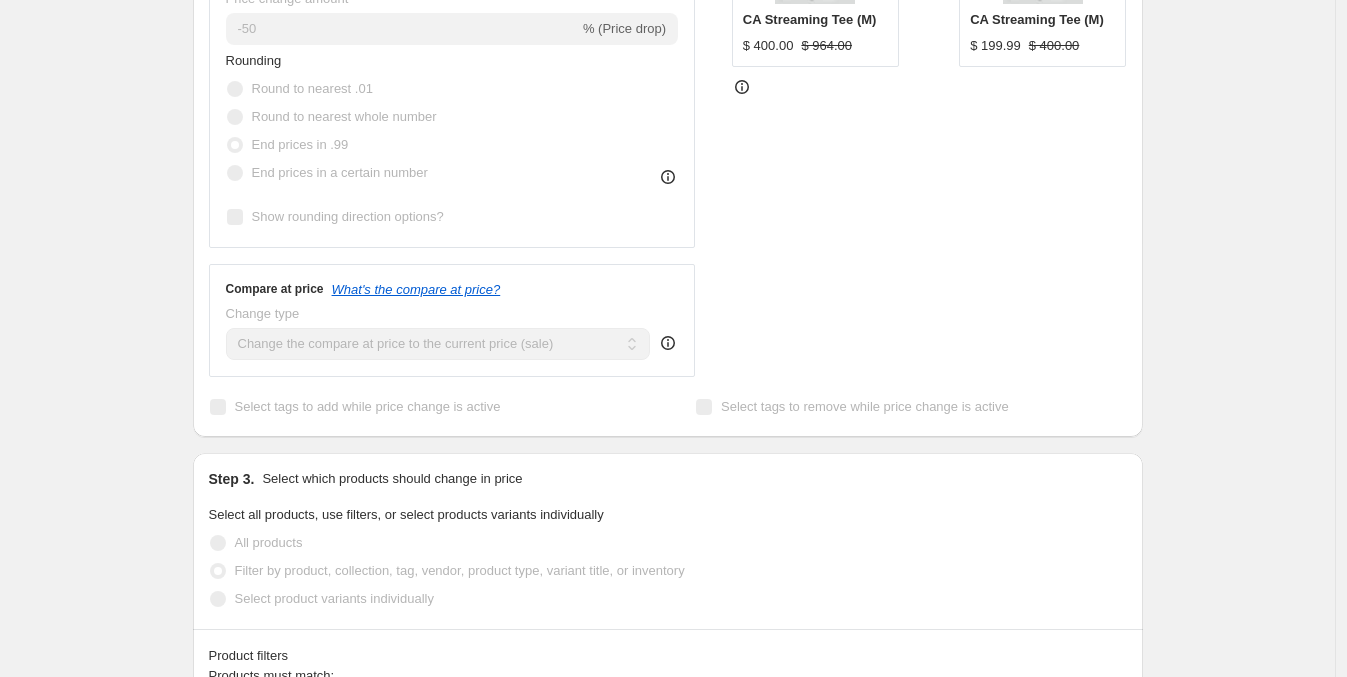 select on "percentage" 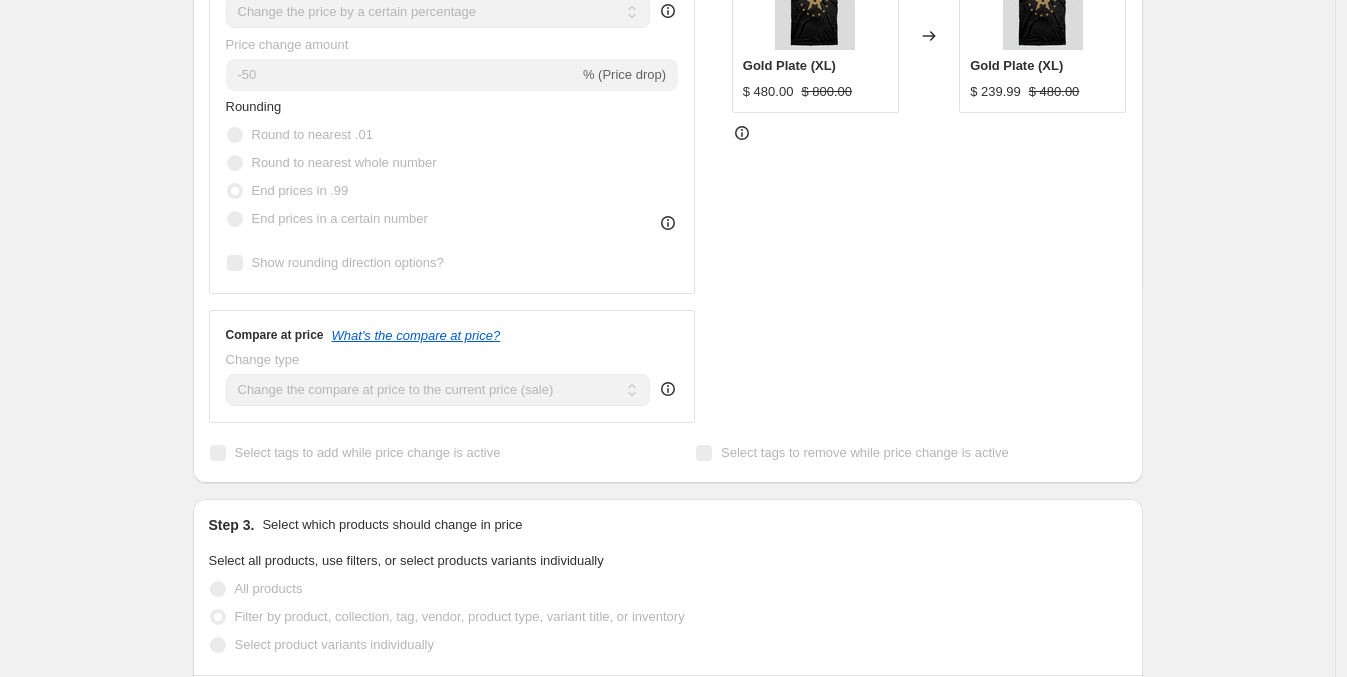 scroll, scrollTop: 0, scrollLeft: 0, axis: both 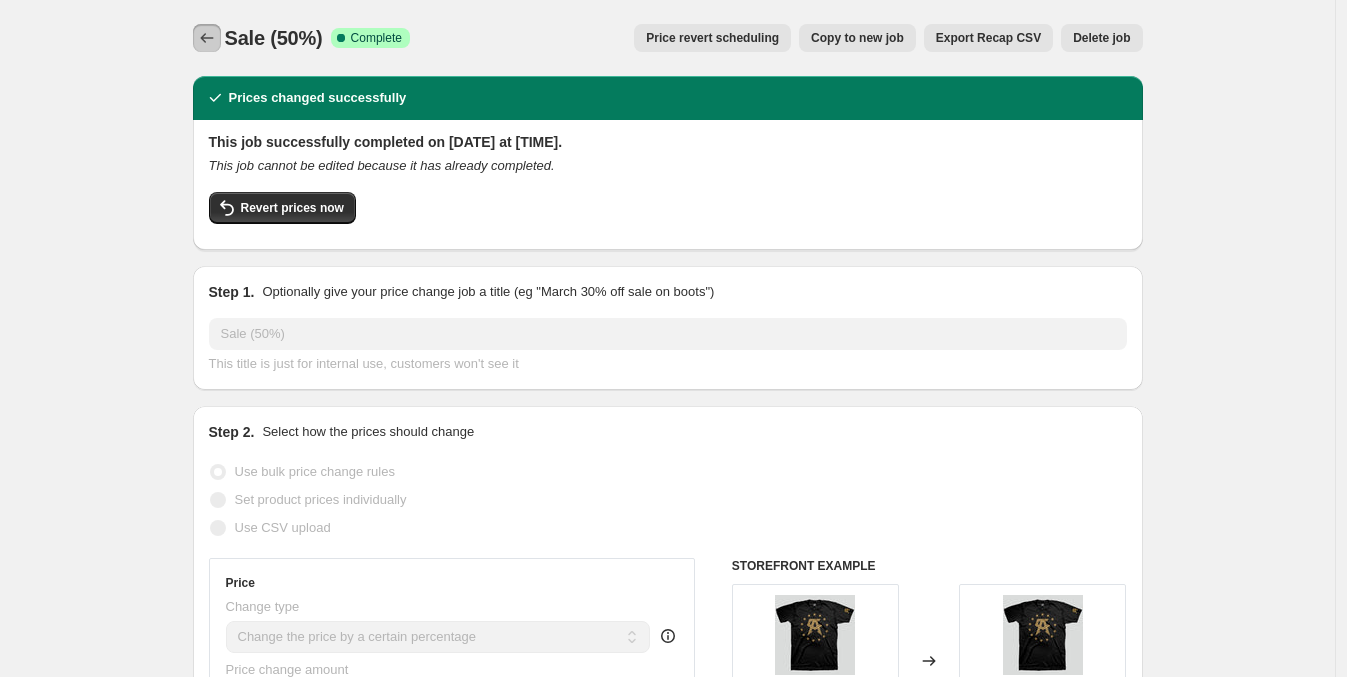 click 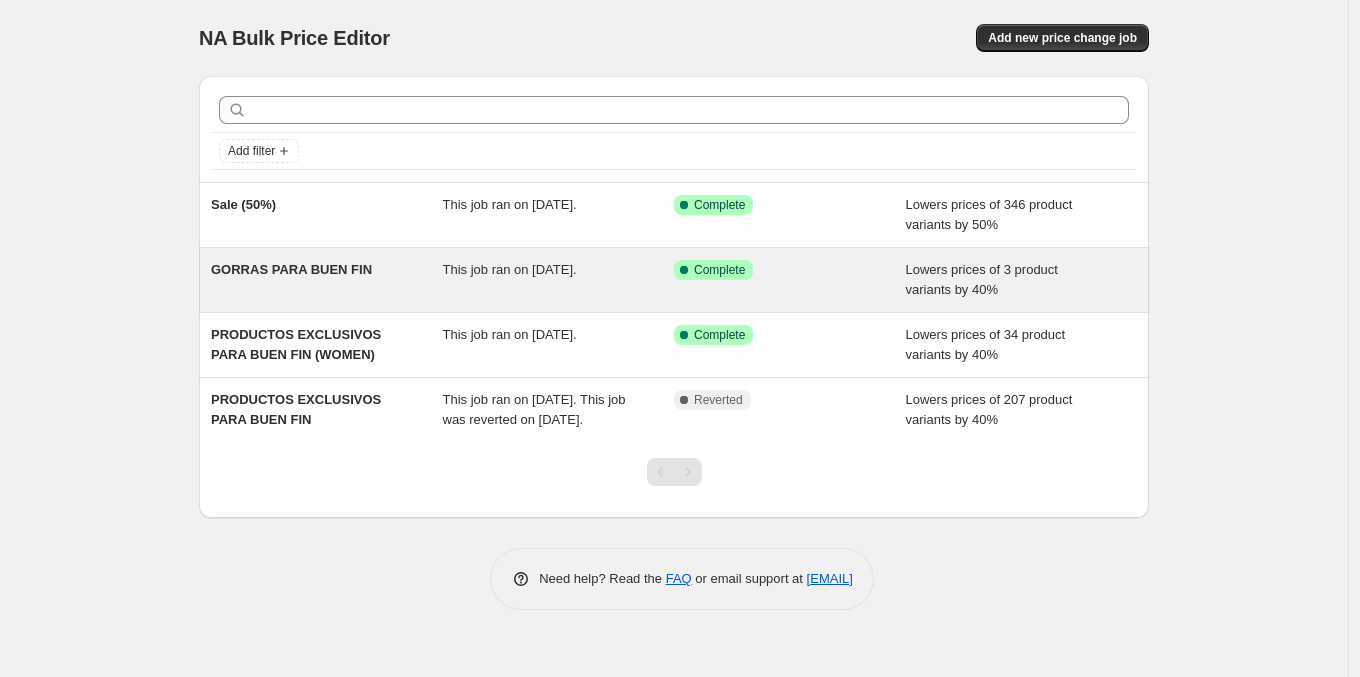 click on "This job ran on [DATE]." at bounding box center (559, 280) 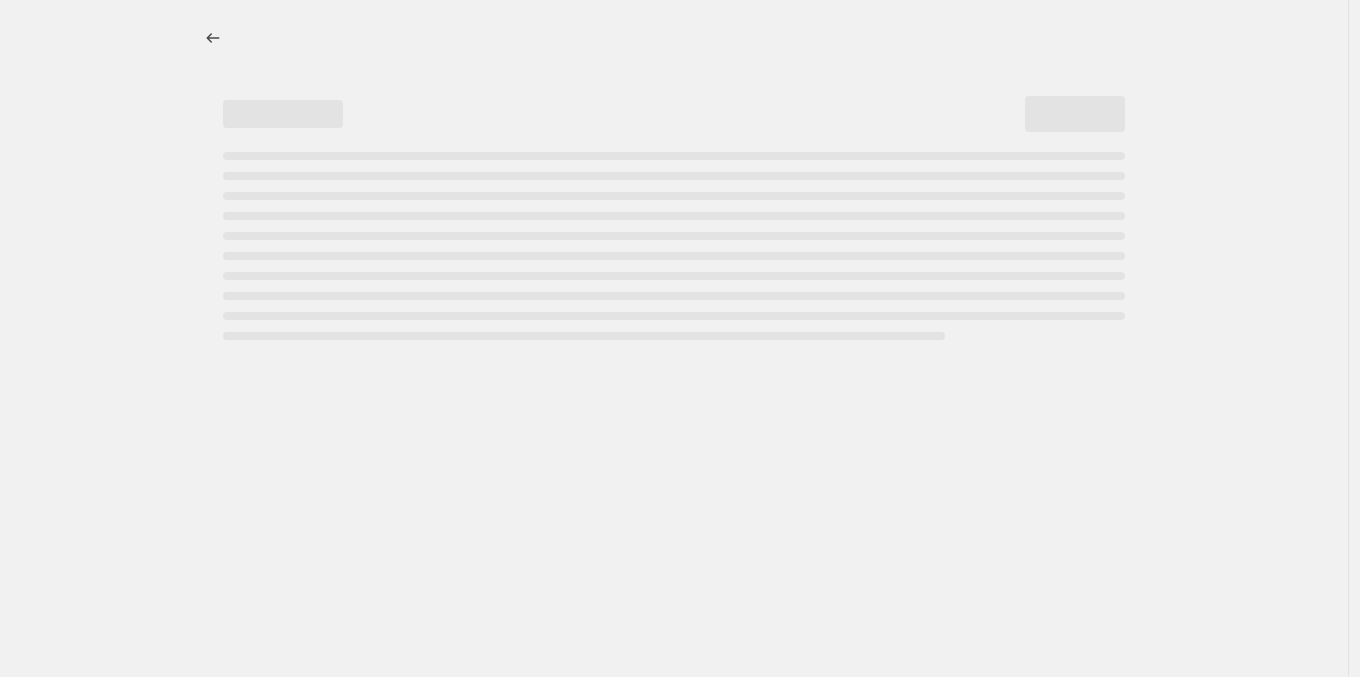 select on "percentage" 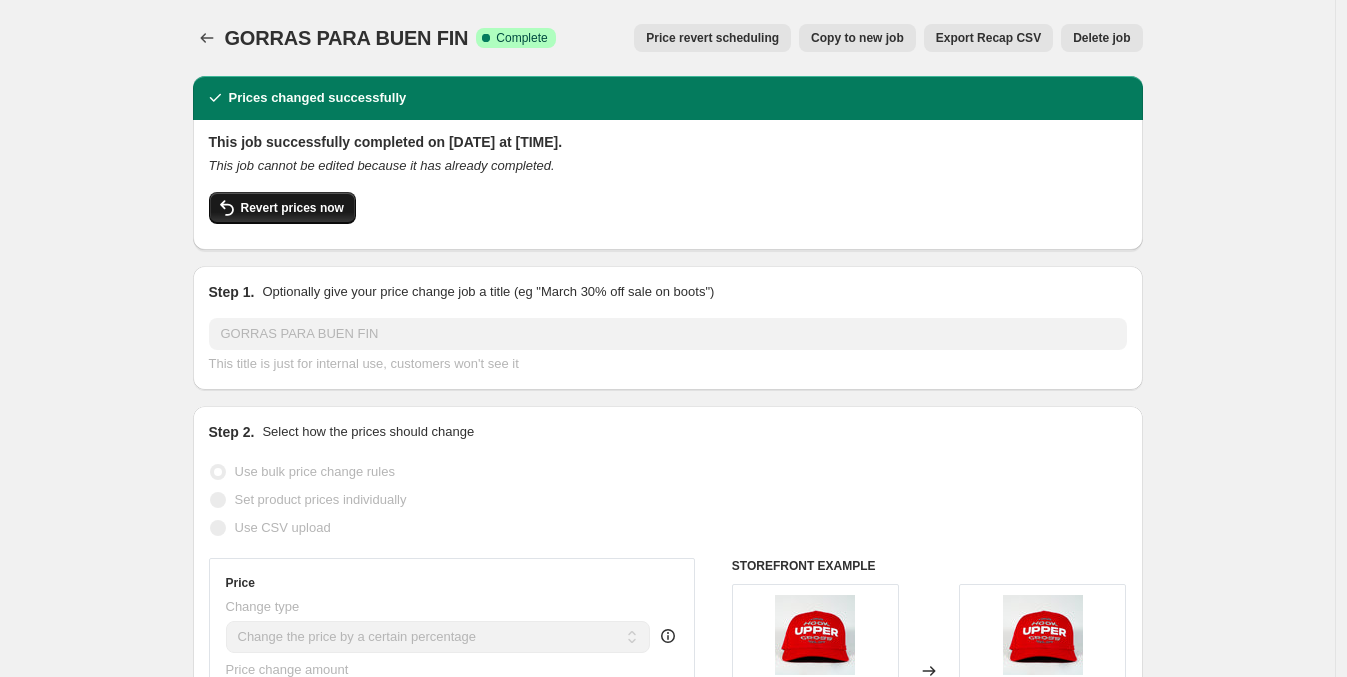 click on "Revert prices now" at bounding box center [292, 208] 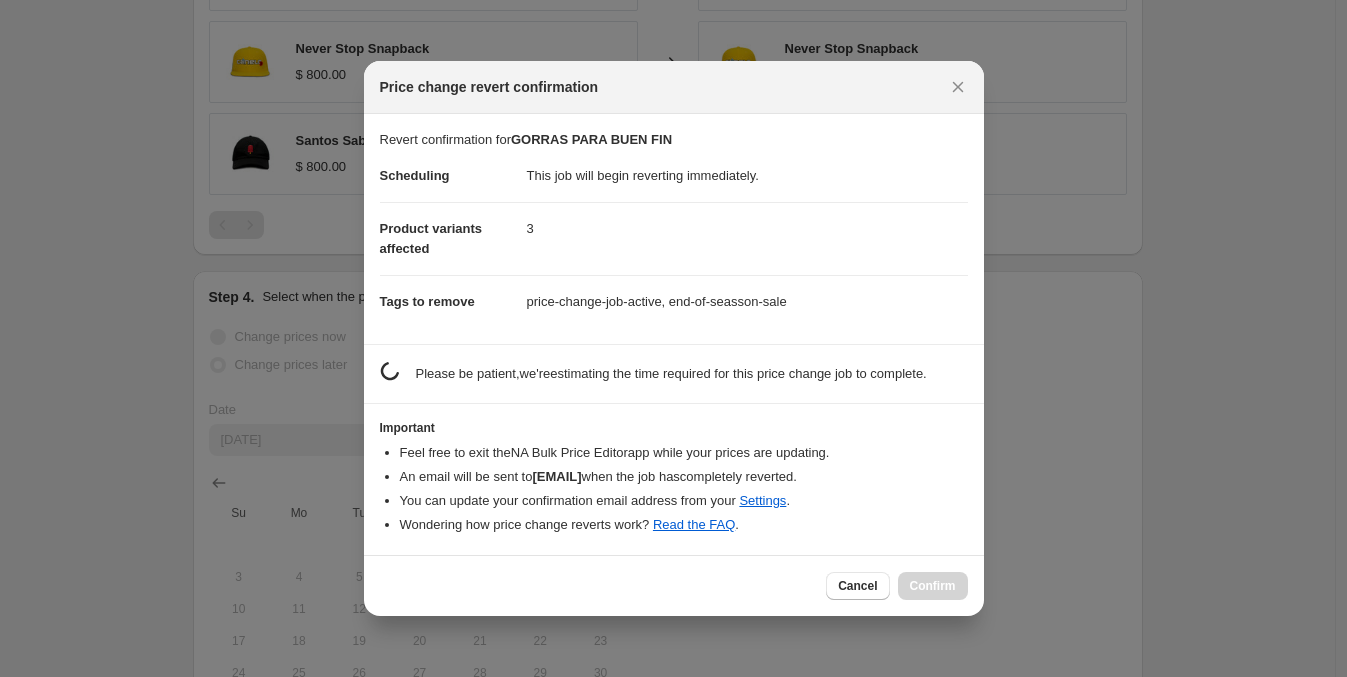 scroll, scrollTop: 0, scrollLeft: 0, axis: both 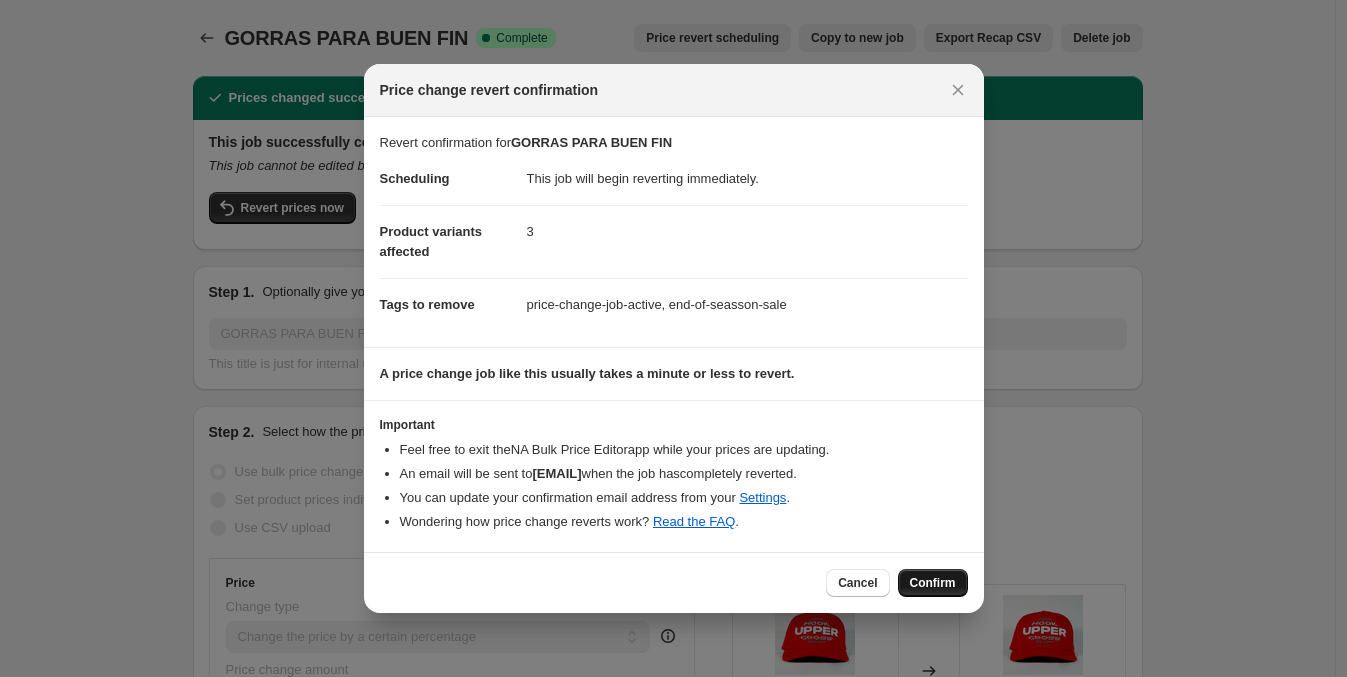 click on "Confirm" at bounding box center [933, 583] 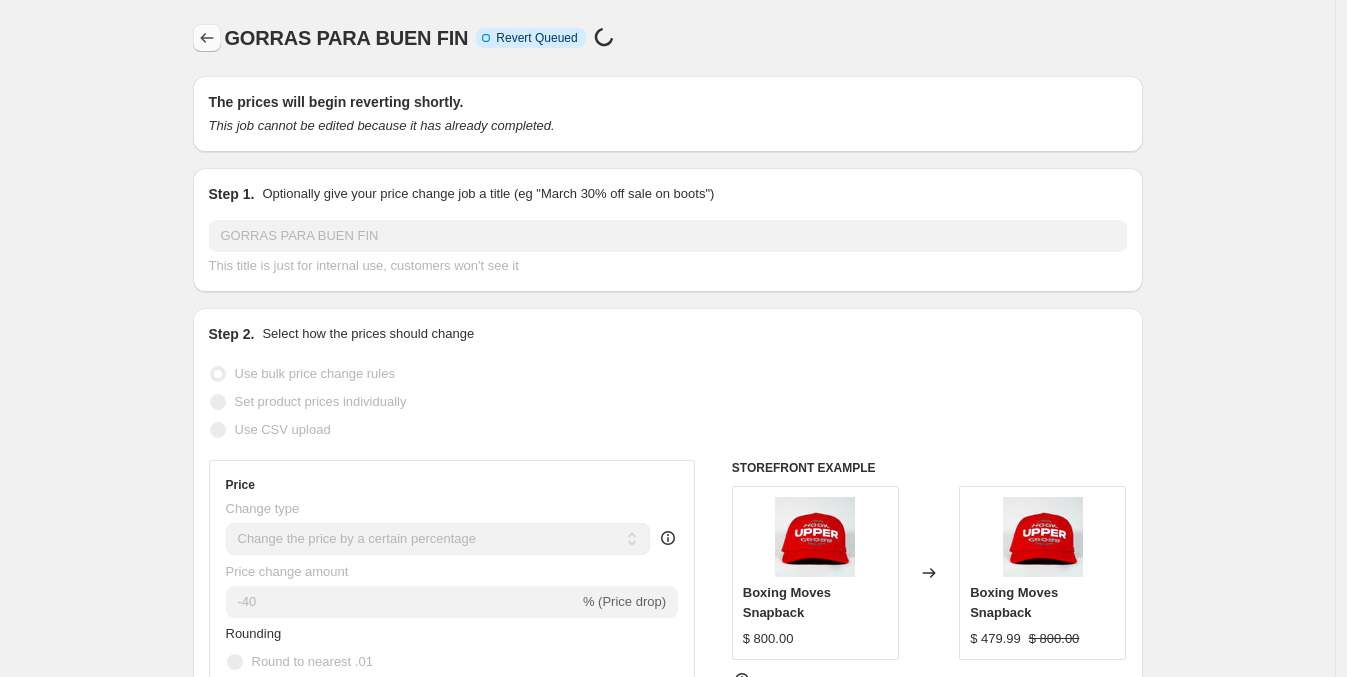 click 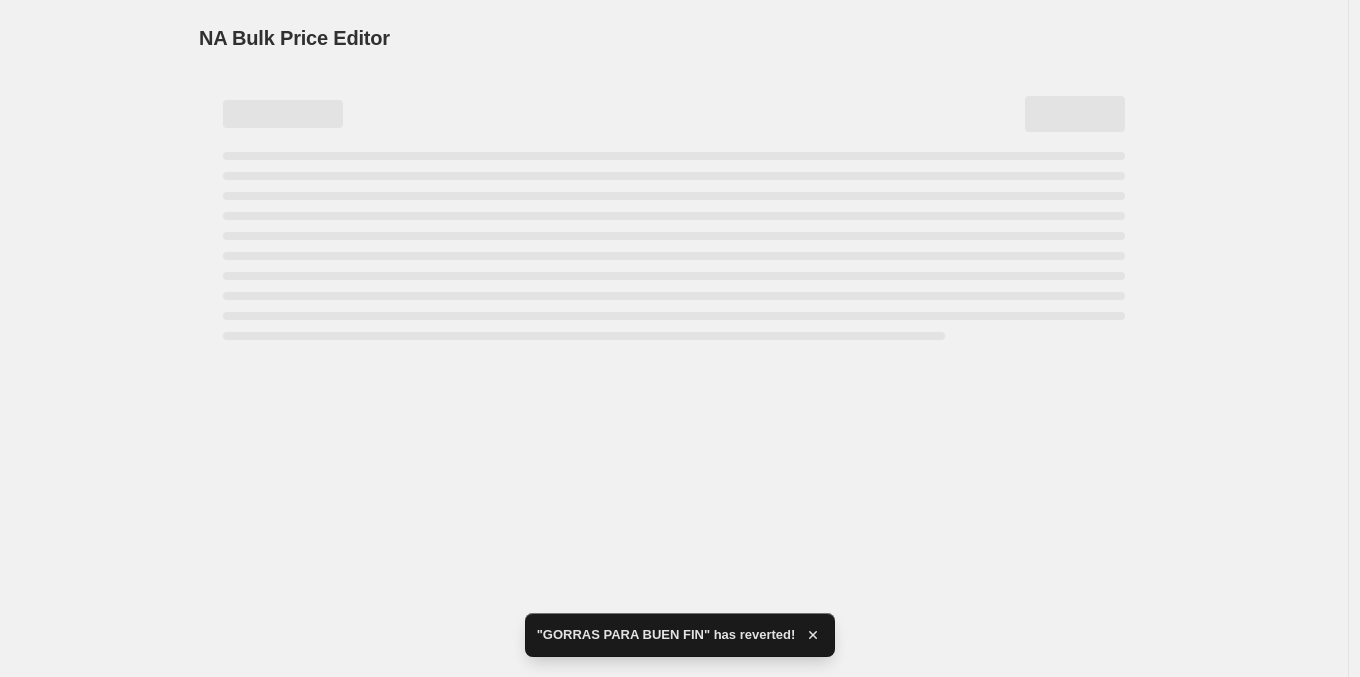 click on "NA Bulk Price Editor. This page is ready NA Bulk Price Editor" at bounding box center [674, 338] 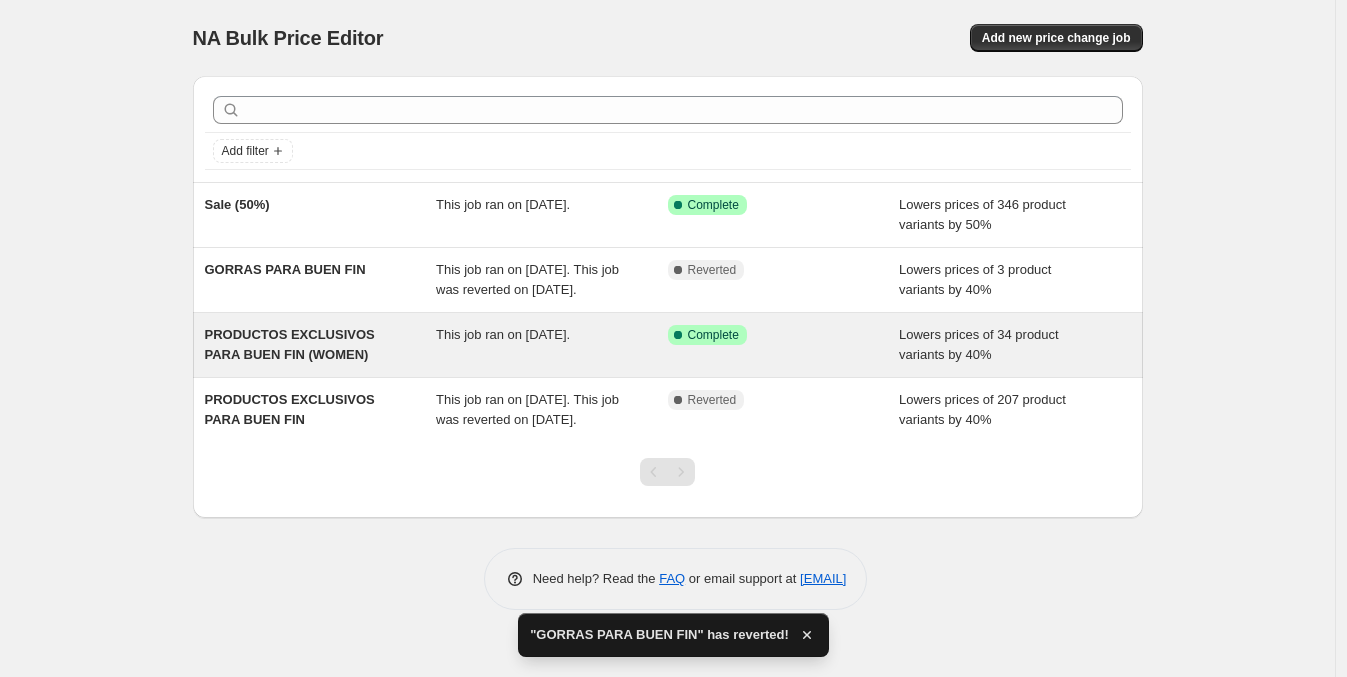 click on "This job ran on [DATE]." at bounding box center (552, 345) 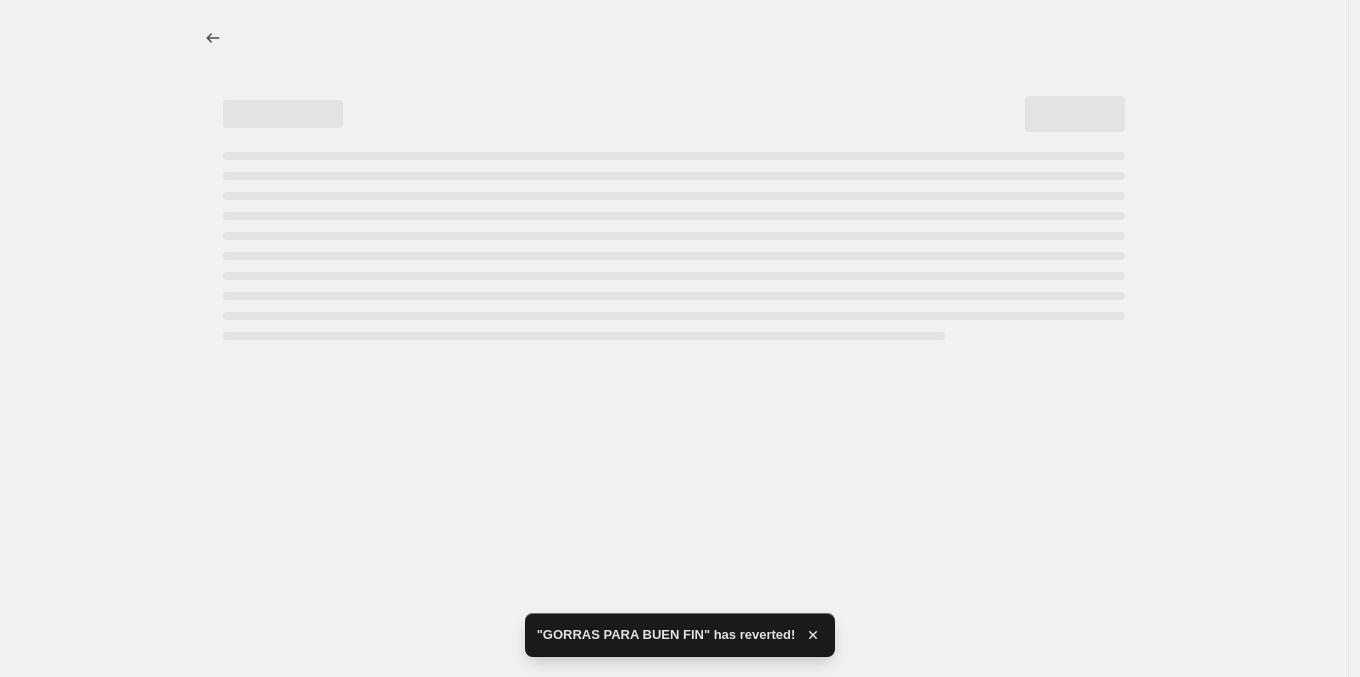 select on "percentage" 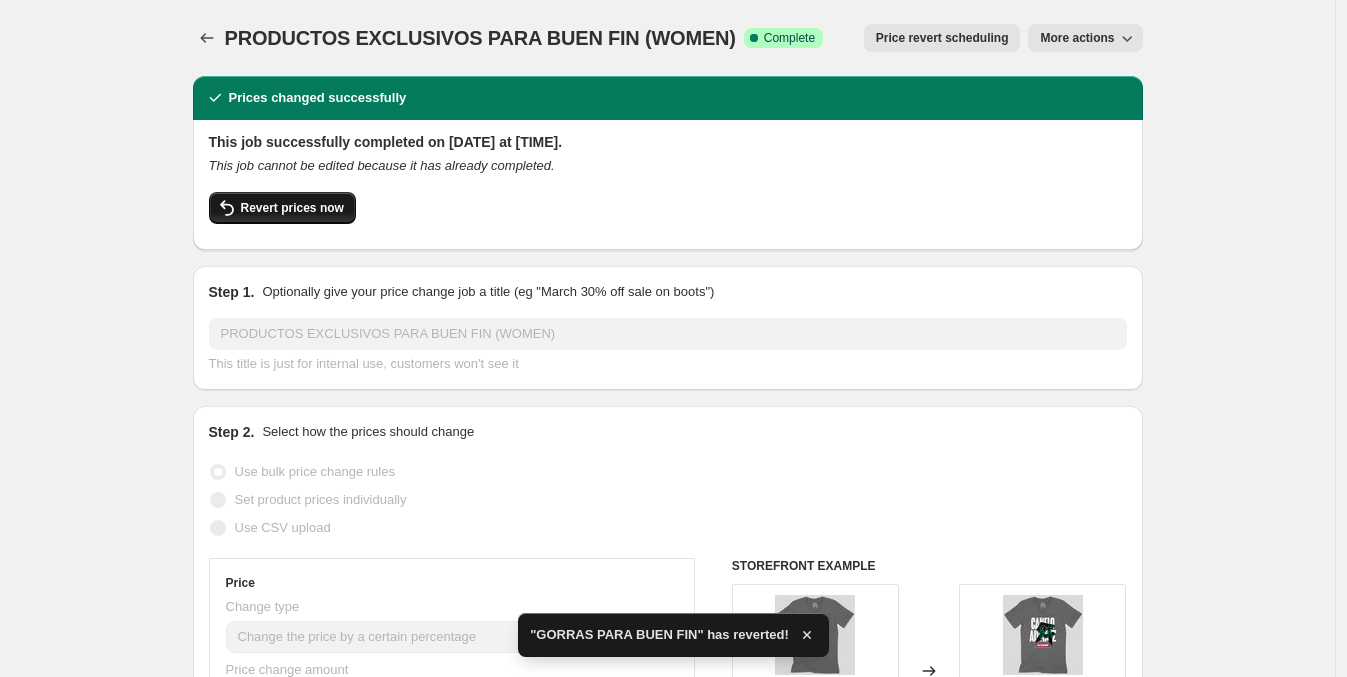 click on "Revert prices now" at bounding box center (282, 208) 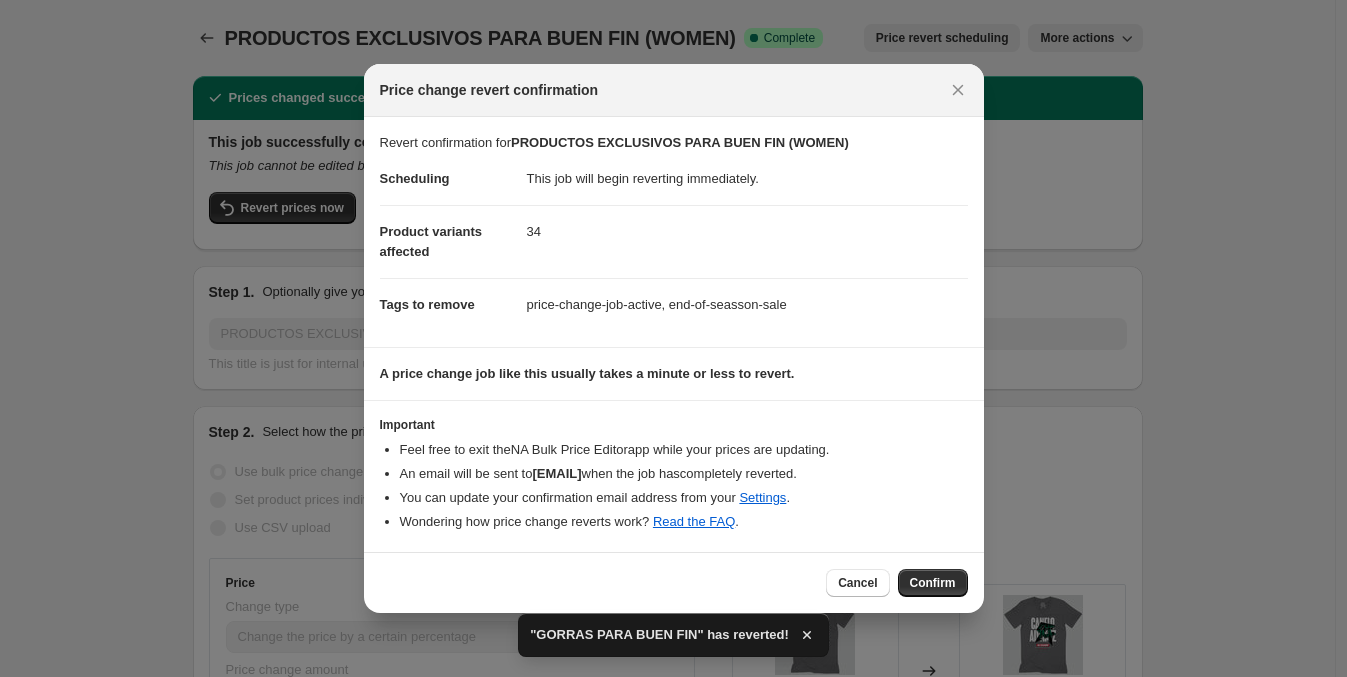 drag, startPoint x: 945, startPoint y: 570, endPoint x: 885, endPoint y: 613, distance: 73.817345 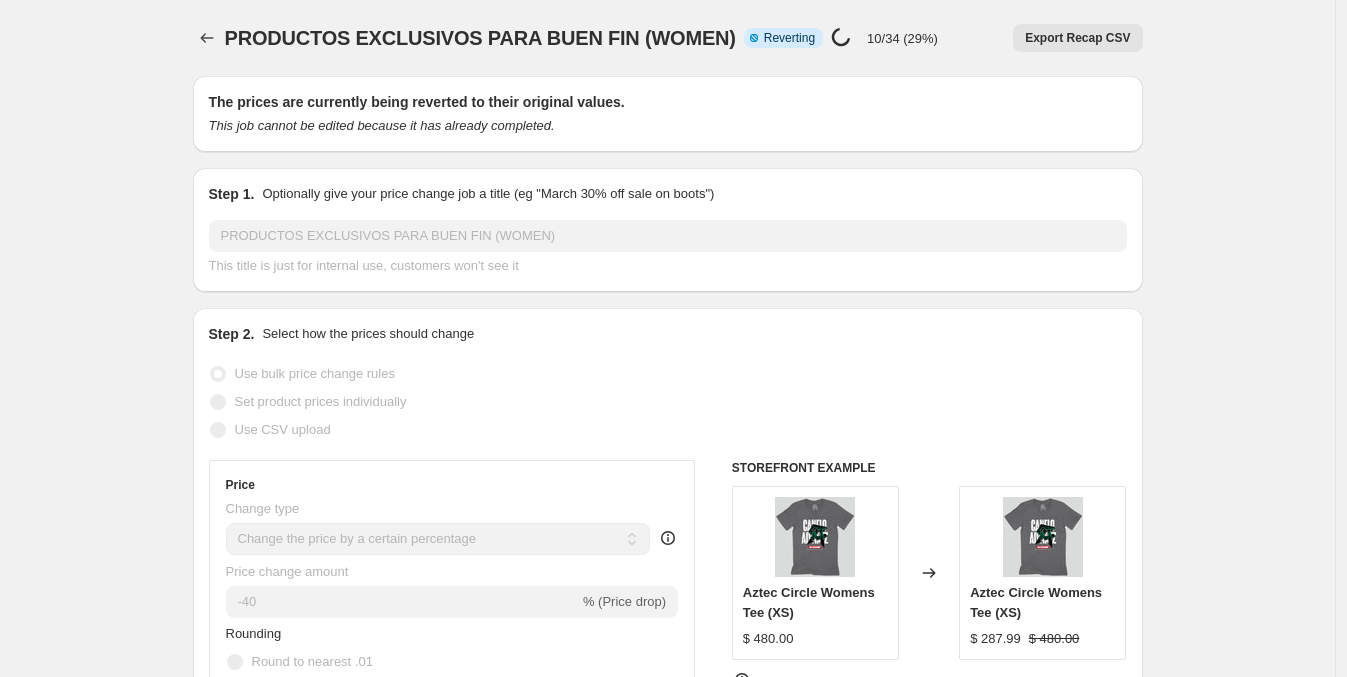 select on "percentage" 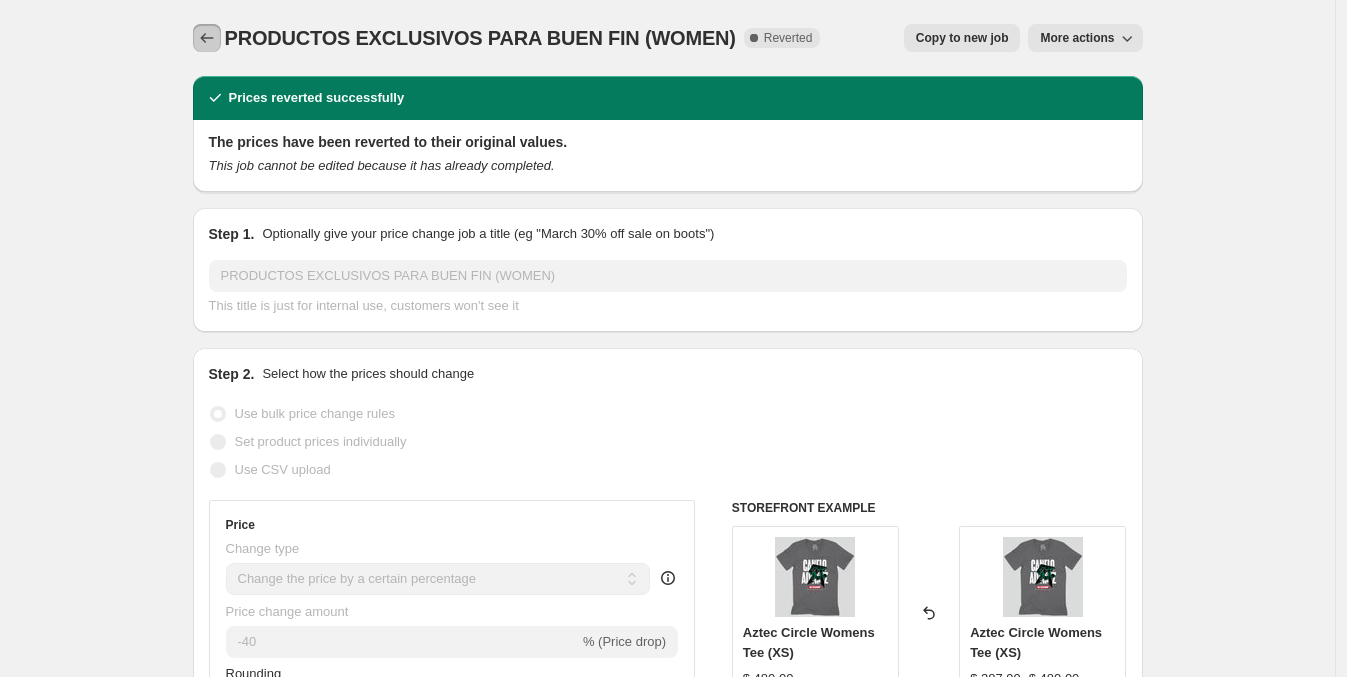 click 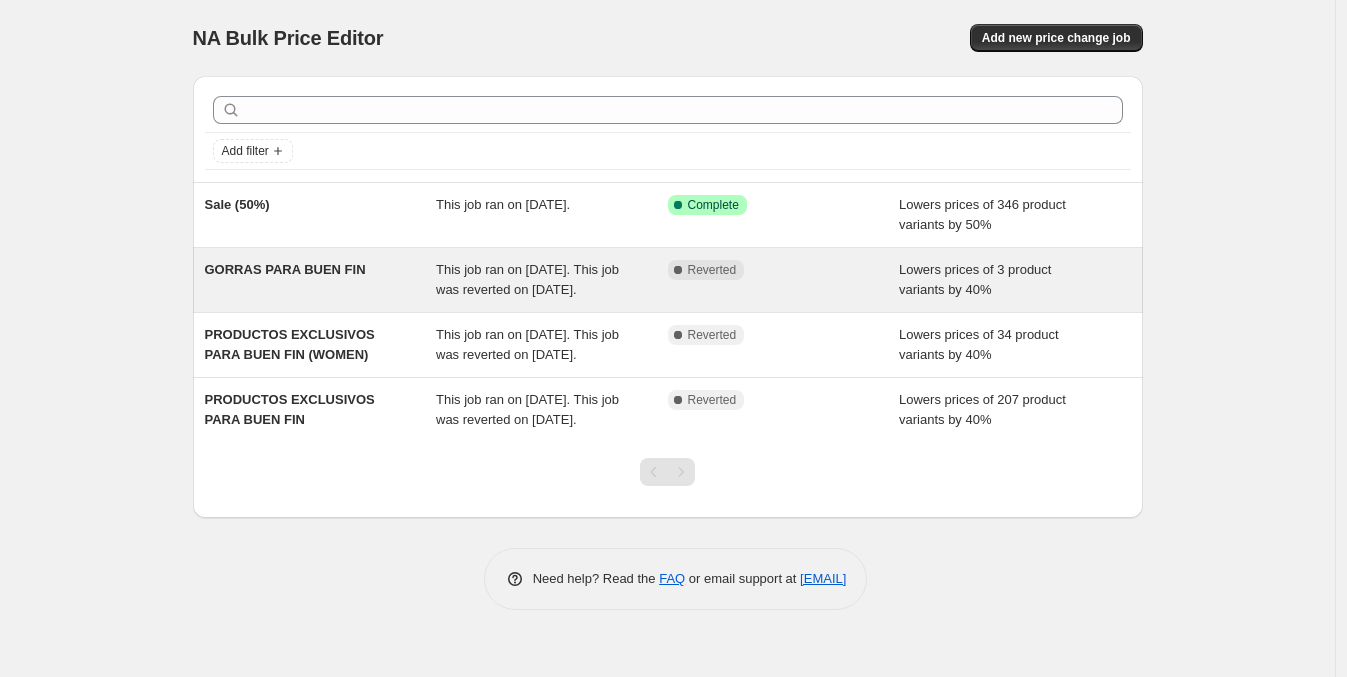 scroll, scrollTop: 0, scrollLeft: 0, axis: both 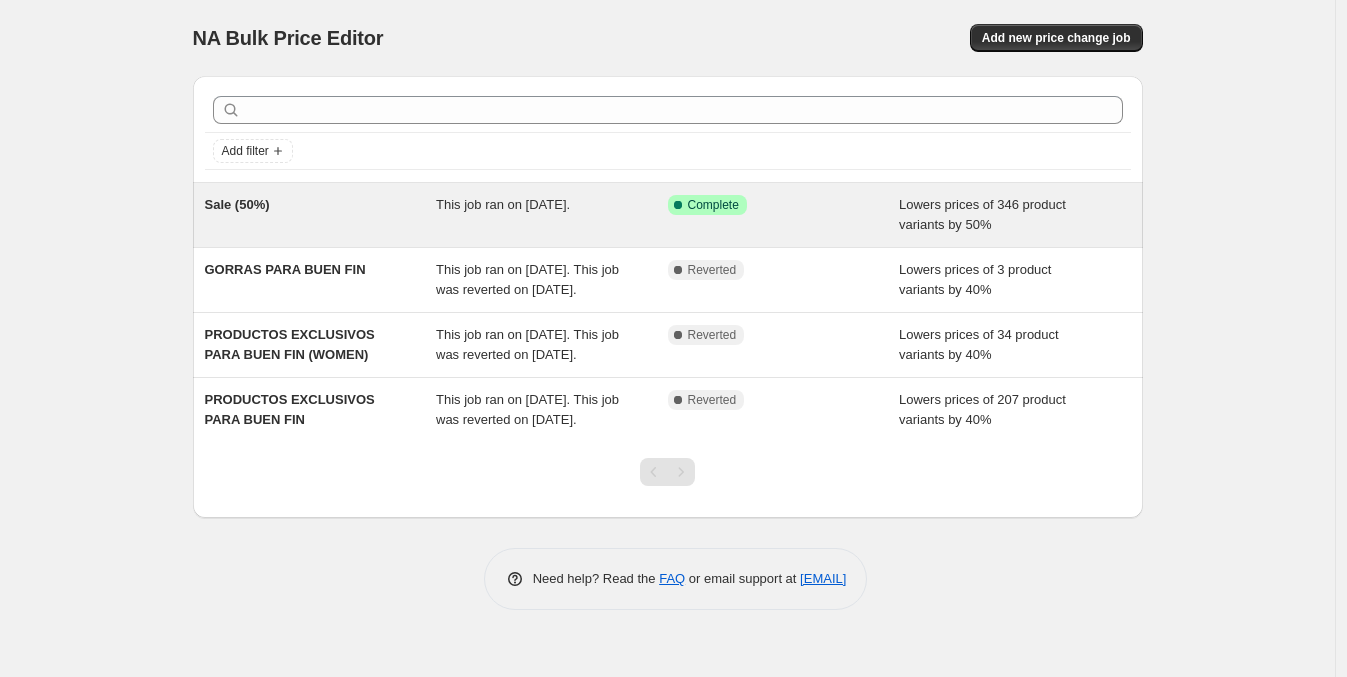 click on "Sale (50%)" at bounding box center (321, 215) 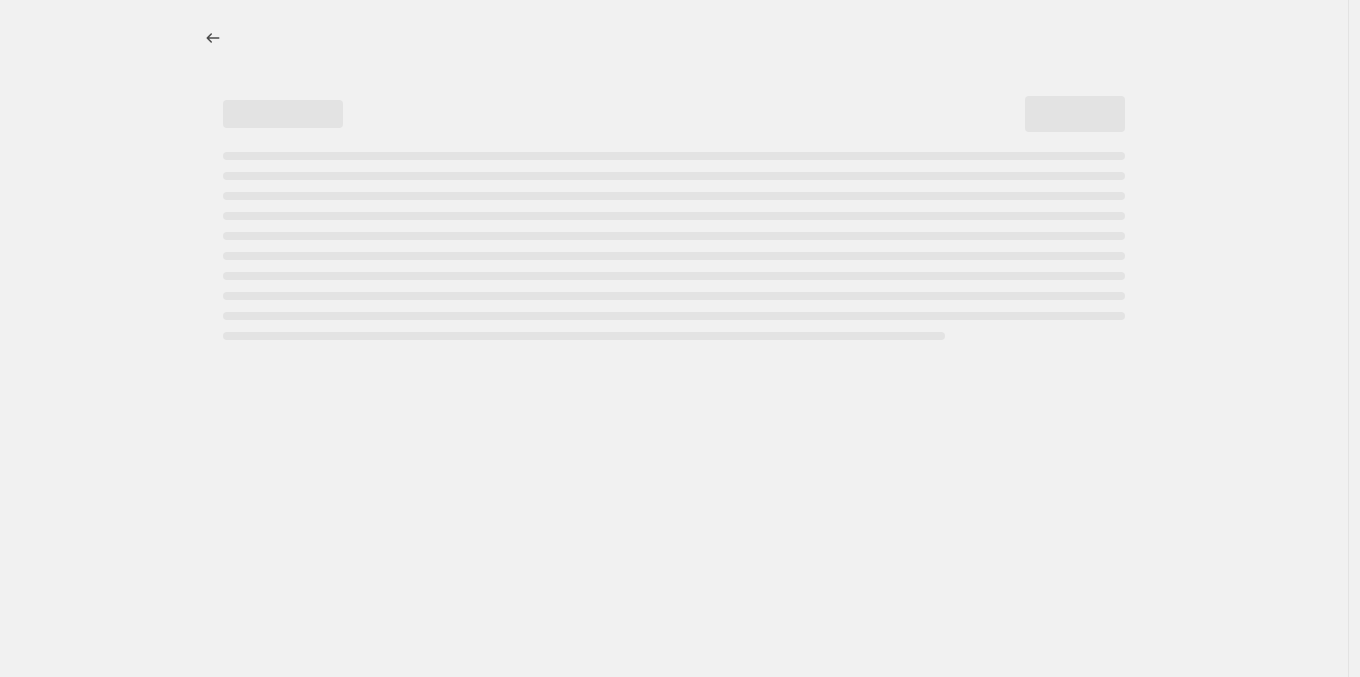 select on "percentage" 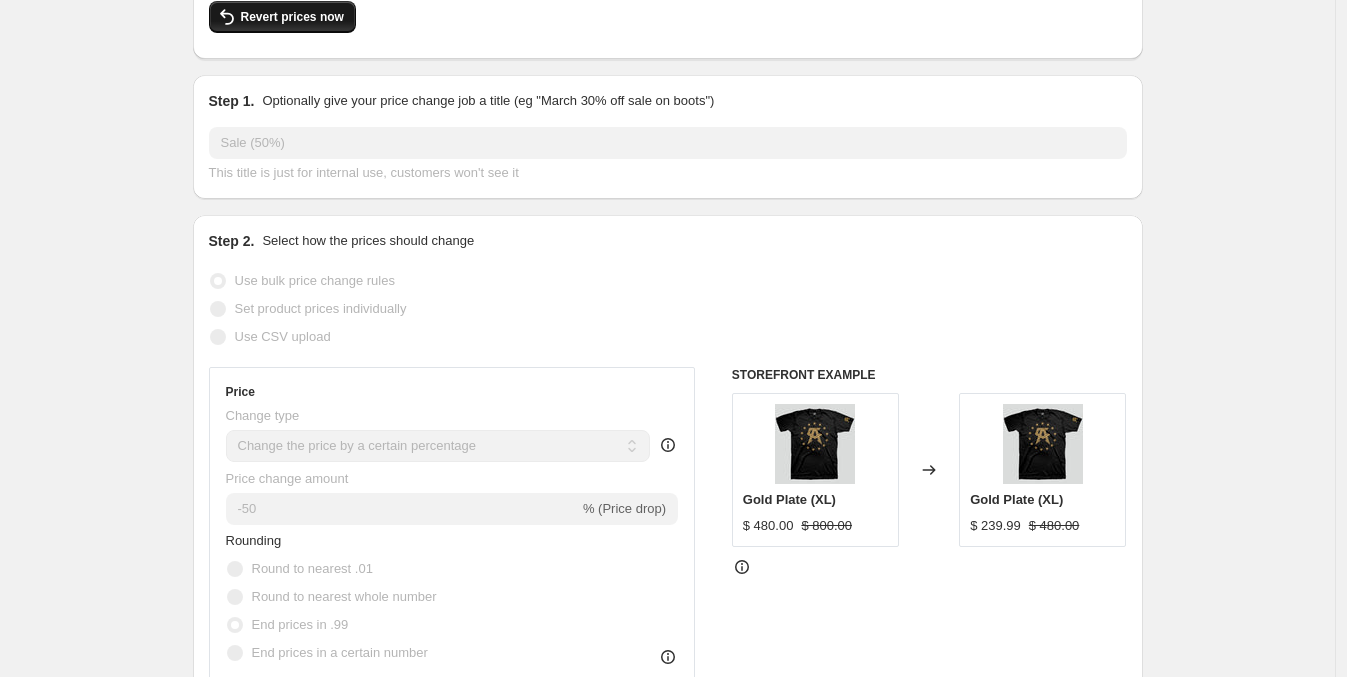 scroll, scrollTop: 0, scrollLeft: 0, axis: both 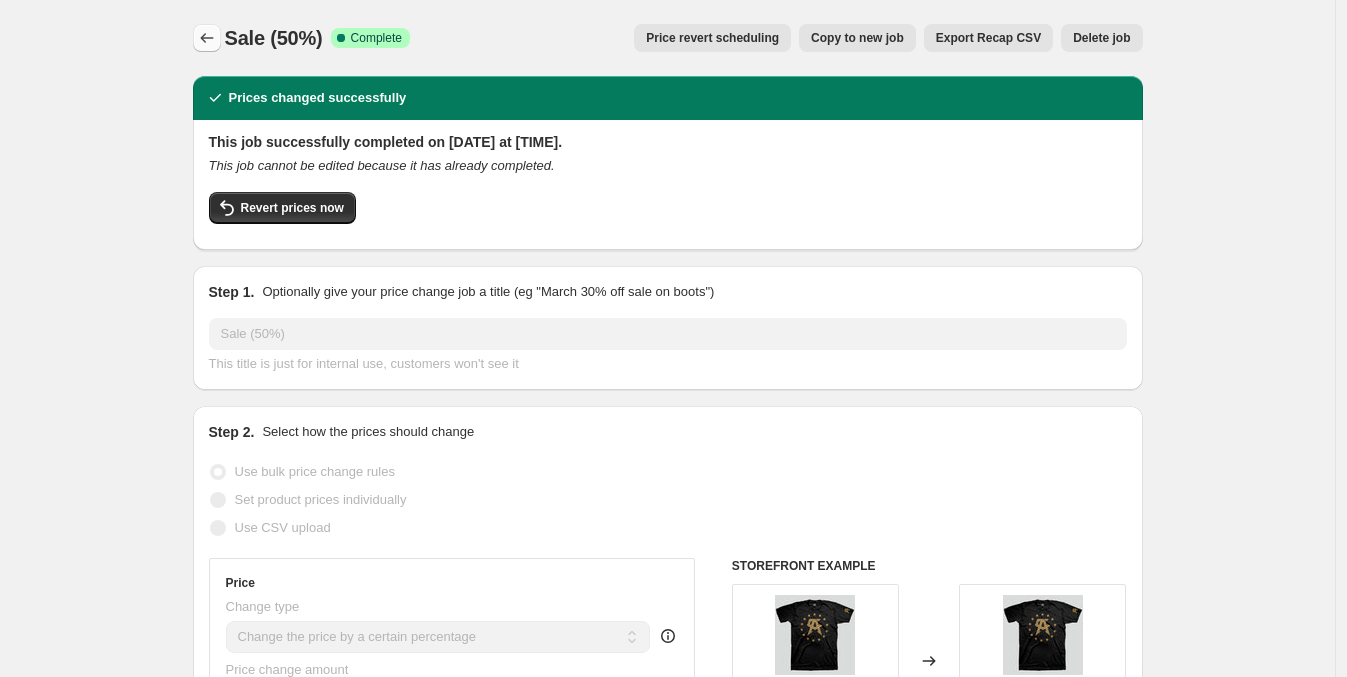 click 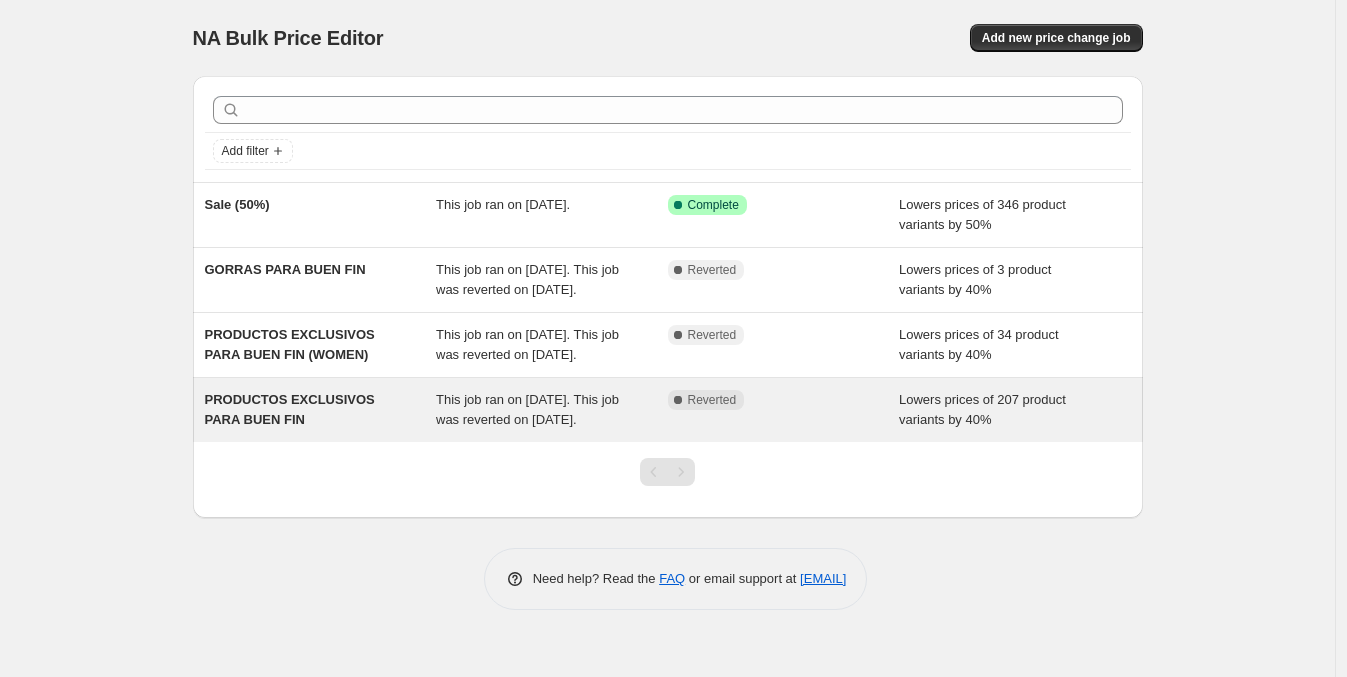 click on "PRODUCTOS EXCLUSIVOS PARA BUEN FIN" at bounding box center (321, 410) 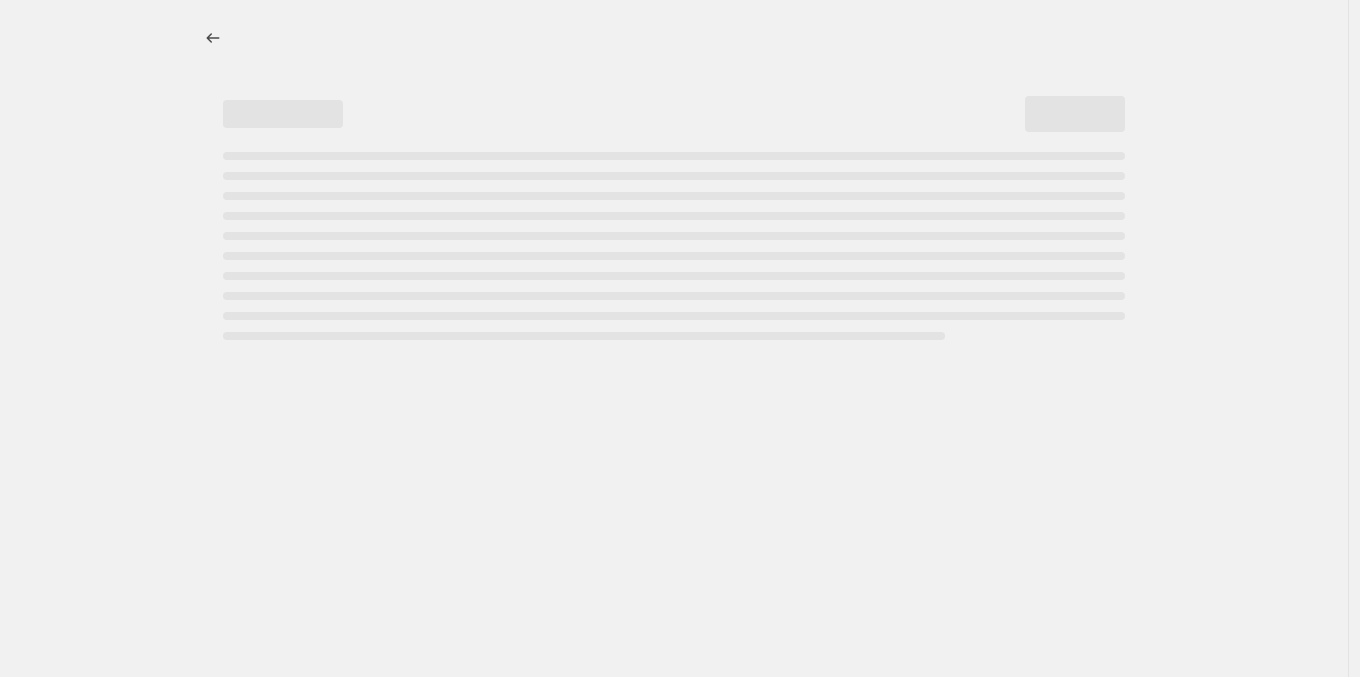 select on "percentage" 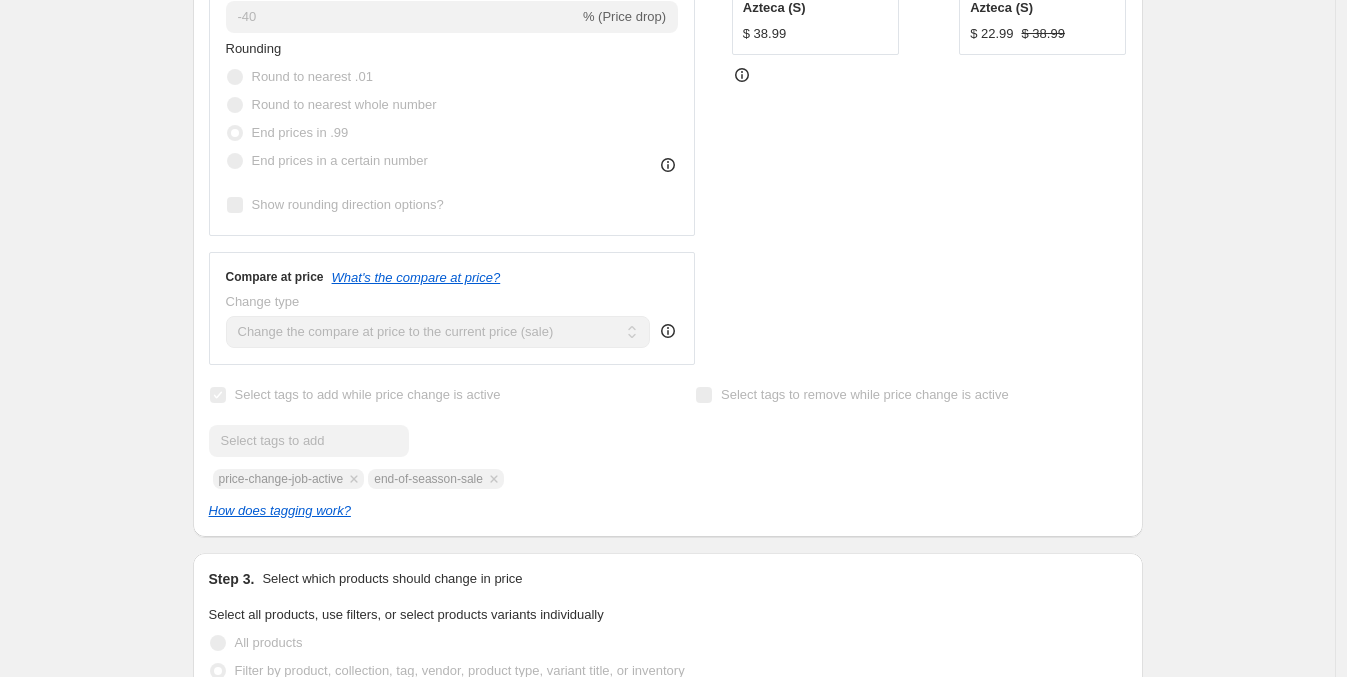 scroll, scrollTop: 0, scrollLeft: 0, axis: both 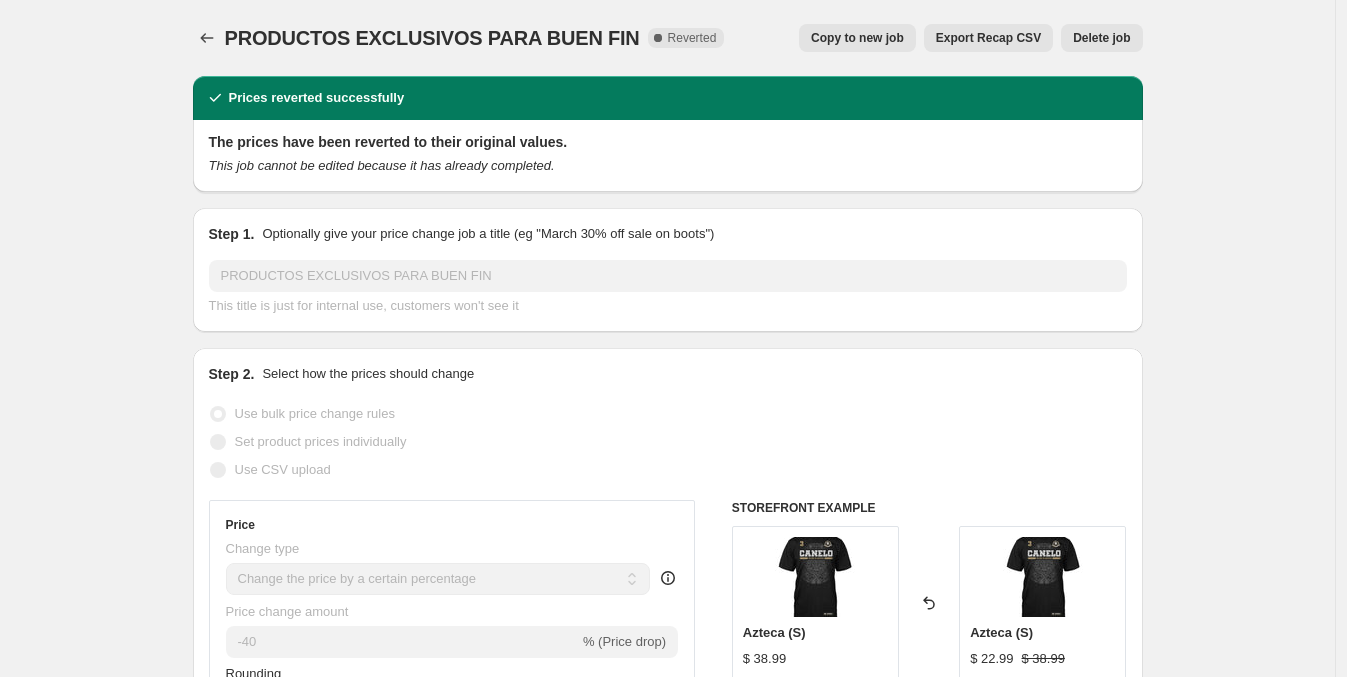 click on "PRODUCTOS EXCLUSIVOS PARA BUEN FIN. This page is ready PRODUCTOS EXCLUSIVOS PARA BUEN FIN Complete Reverted Copy to new job Export Recap CSV Delete job More actions Copy to new job Export Recap CSV Delete job Prices reverted successfully The prices have been reverted to their original values. This job cannot be edited because it has already completed. Step 1. Optionally give your price change job a title (eg "March 30% off sale on boots") PRODUCTOS EXCLUSIVOS PARA BUEN FIN This title is just for internal use, customers won't see it Step 2. Select how the prices should change Use bulk price change rules Set product prices individually Use CSV upload Price Change type Change the price to a certain amount Change the price by a certain amount Change the price by a certain percentage Change the price to the current compare at price (price before sale) Change the price by a certain amount relative to the compare at price Change the price by a certain percentage relative to the compare at price Price change amount" at bounding box center (668, 1427) 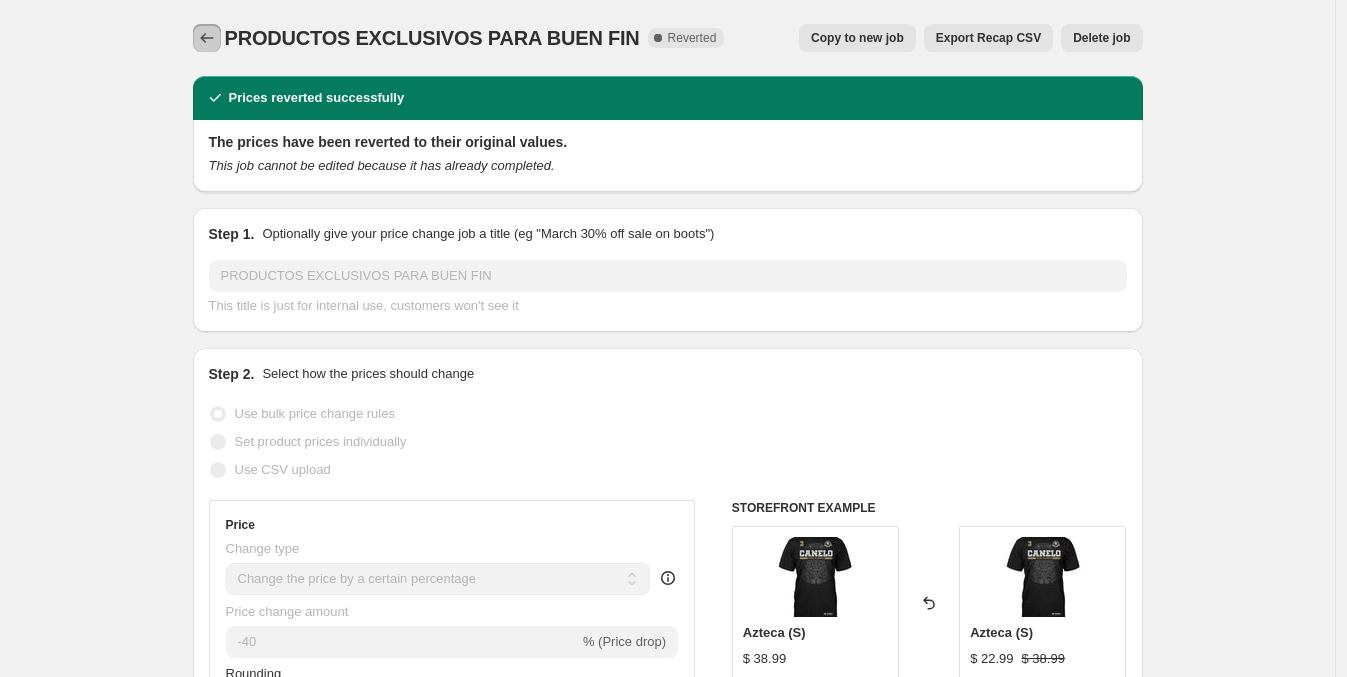 click 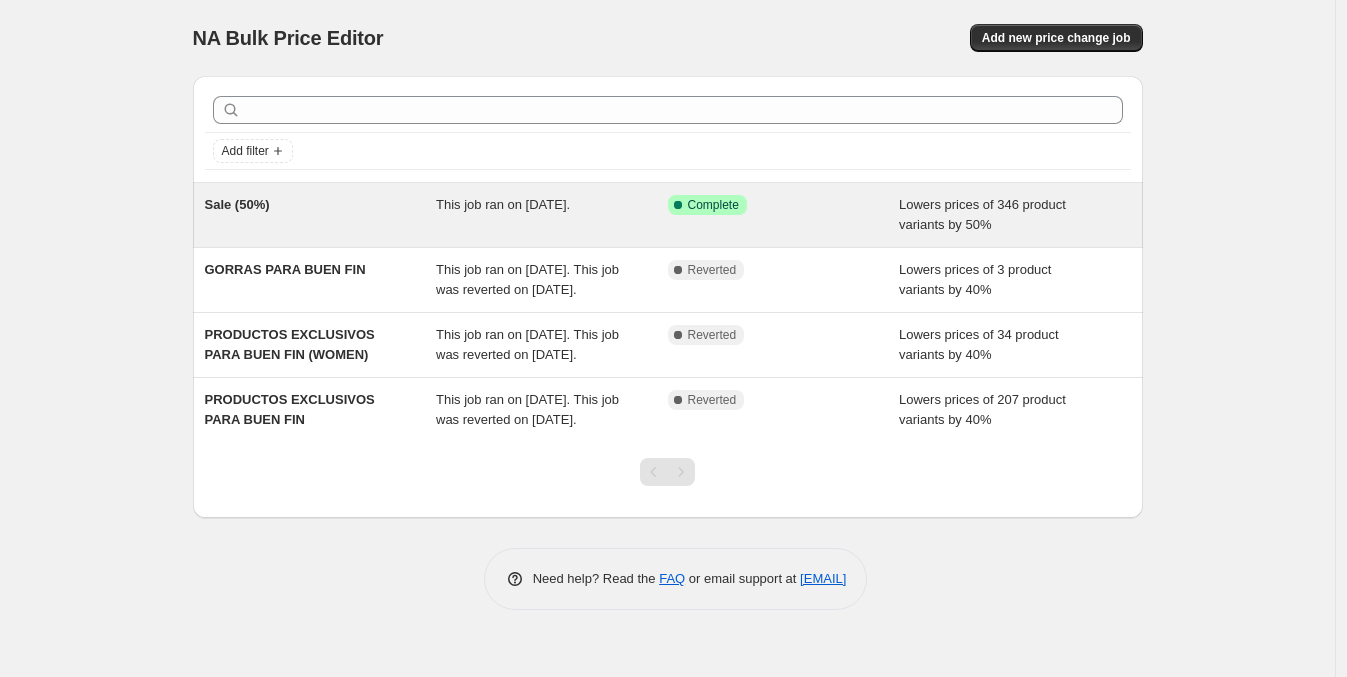 click on "Sale (50%)" at bounding box center (321, 215) 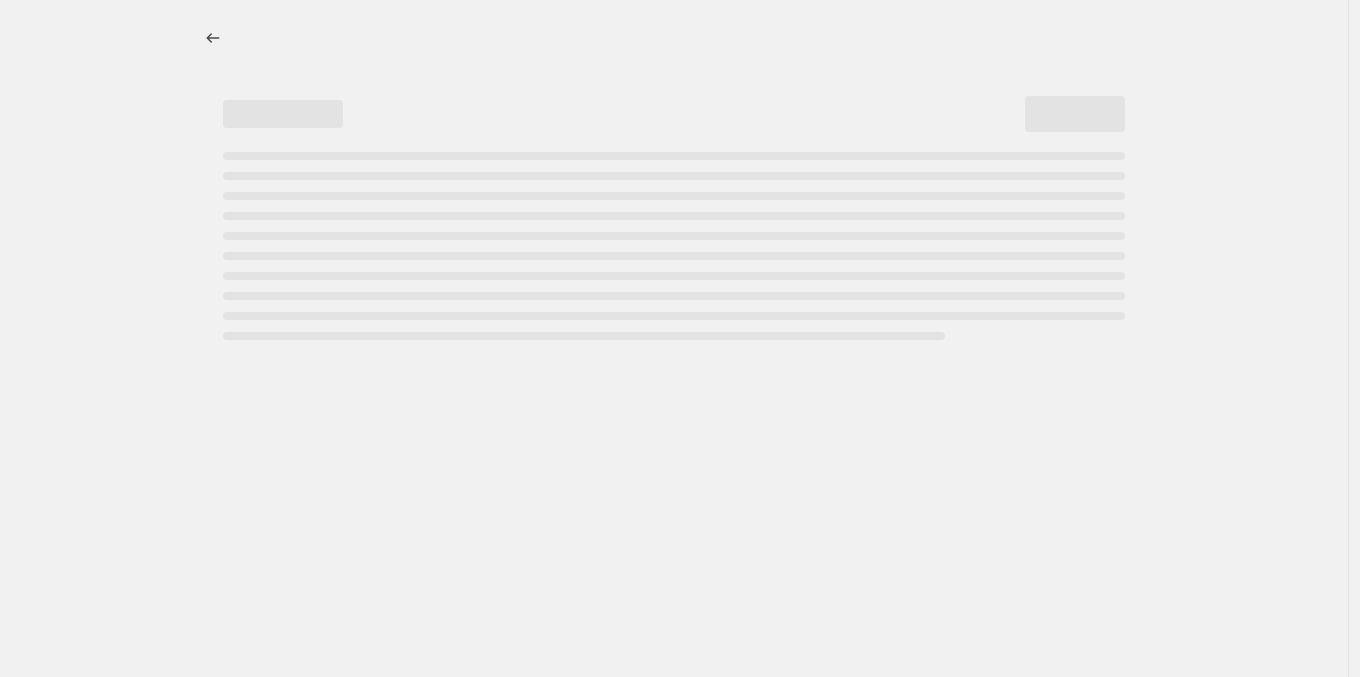 select on "percentage" 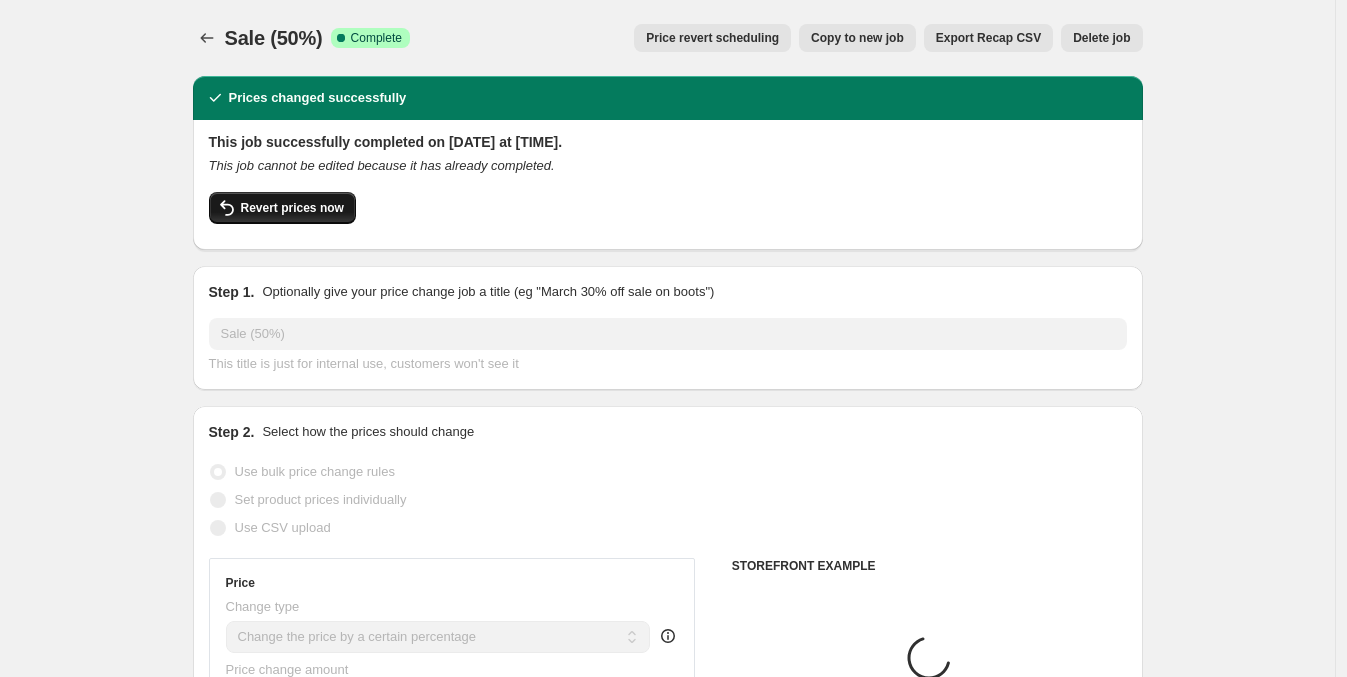 click on "Revert prices now" at bounding box center (292, 208) 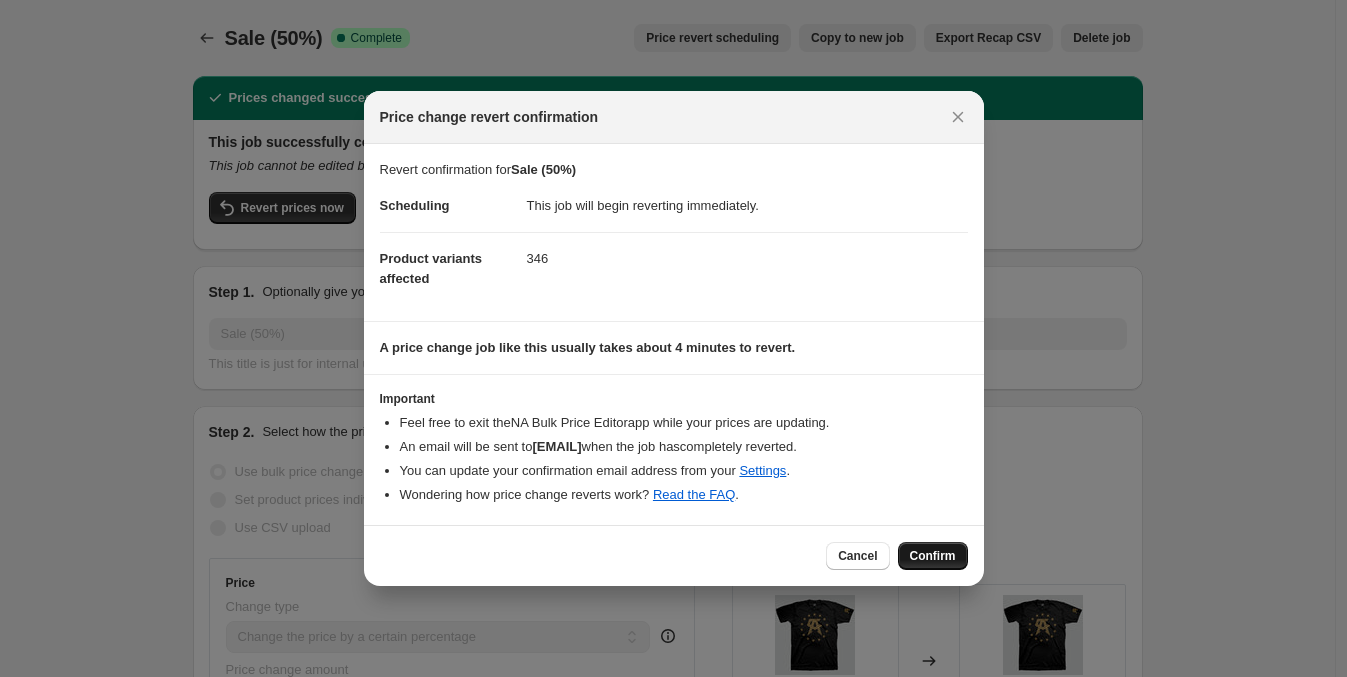 click on "Confirm" at bounding box center (933, 556) 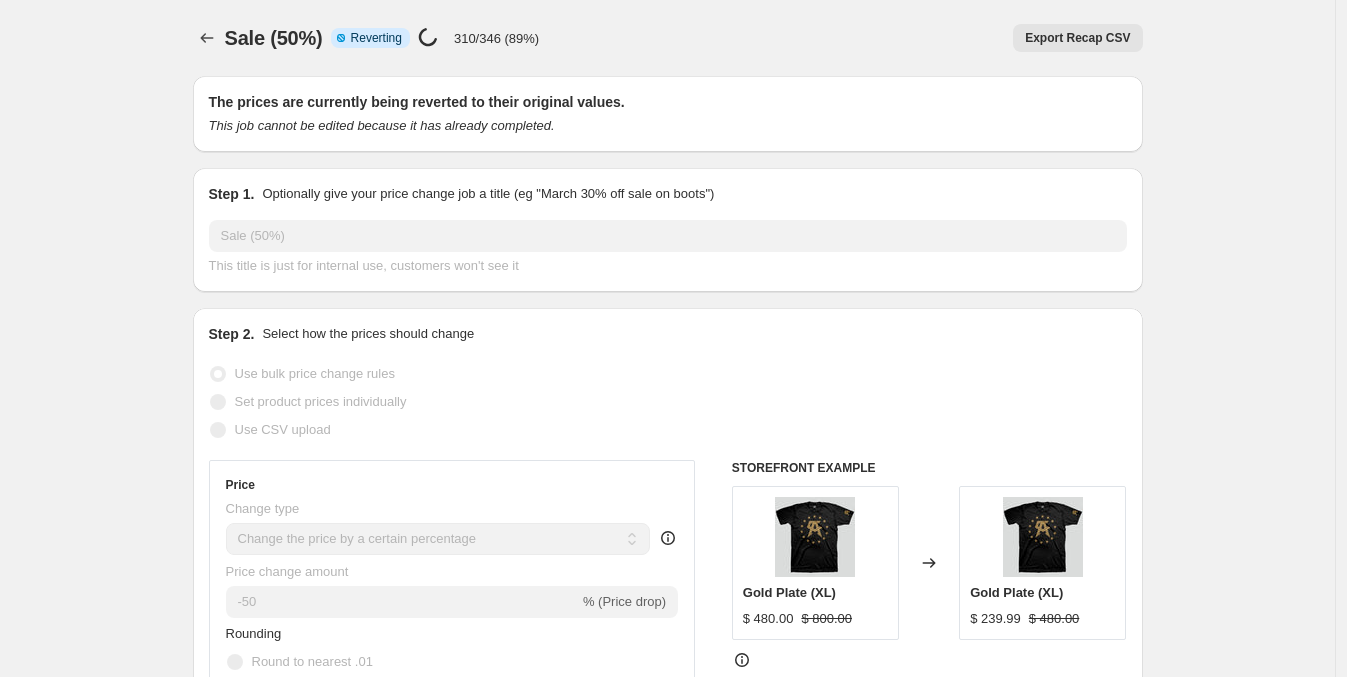 select on "percentage" 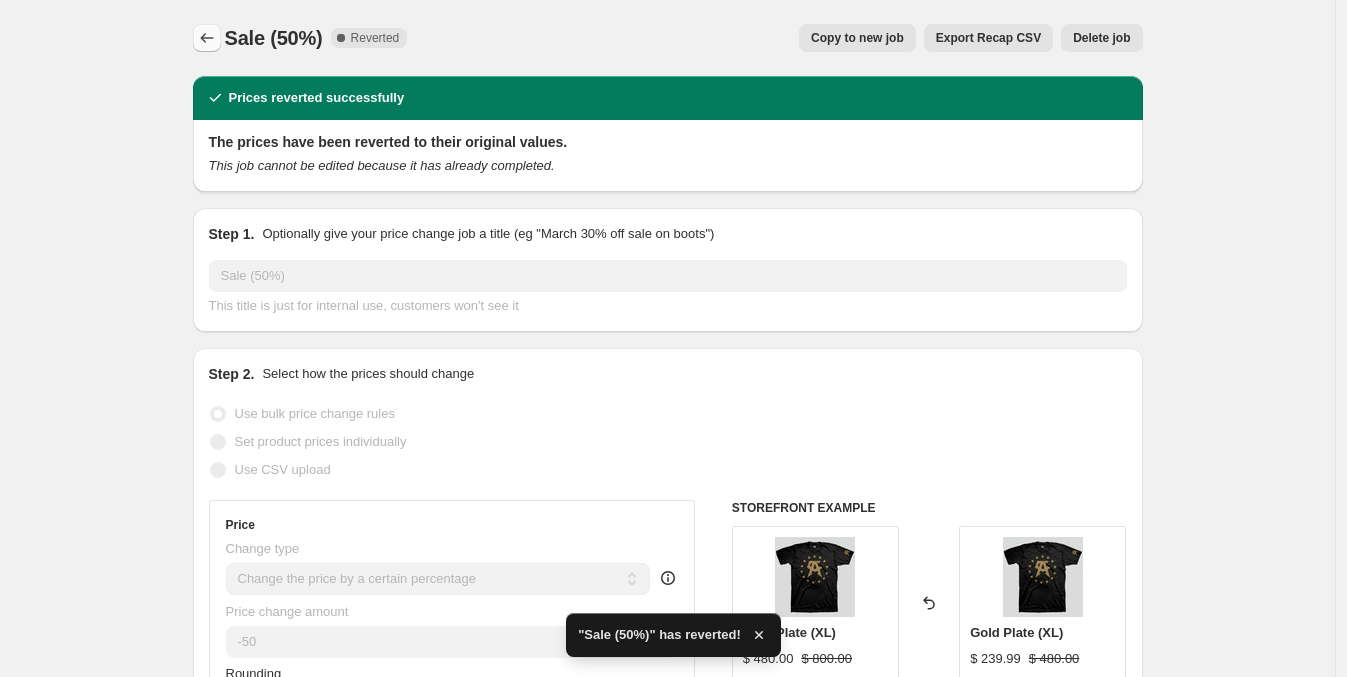 click at bounding box center (207, 38) 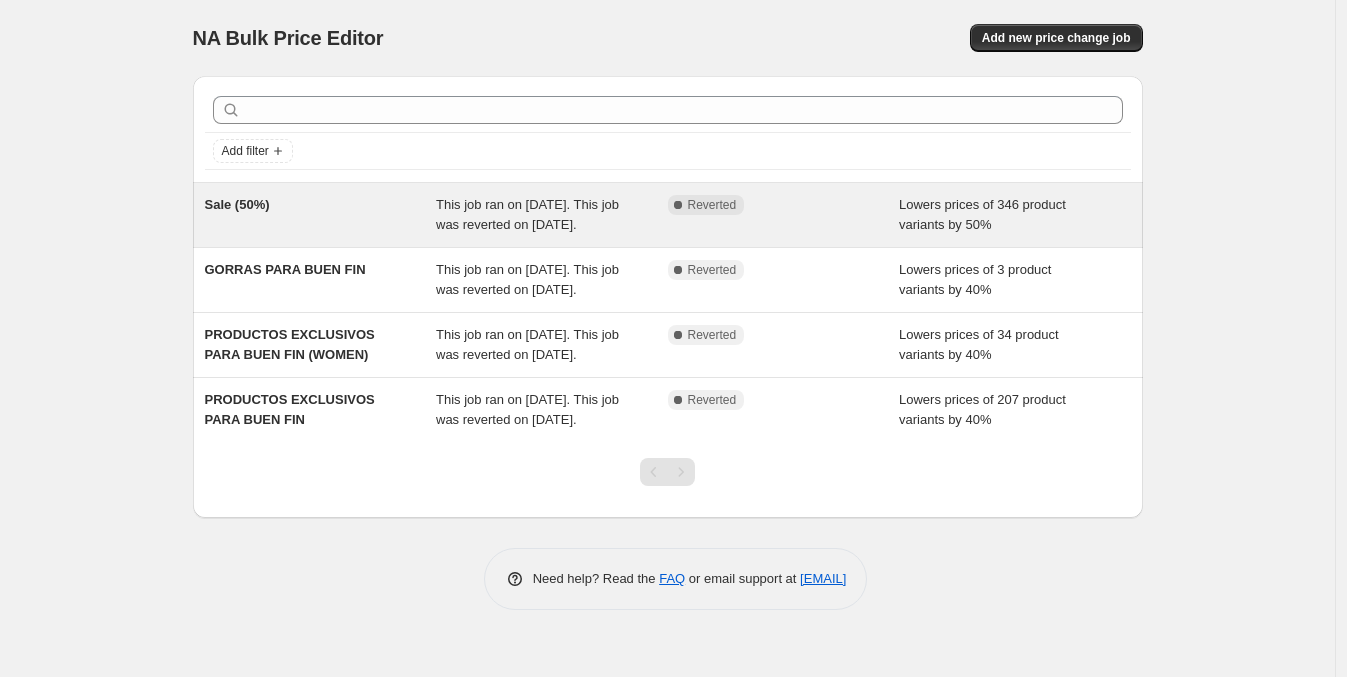 click on "Reverted" at bounding box center (712, 205) 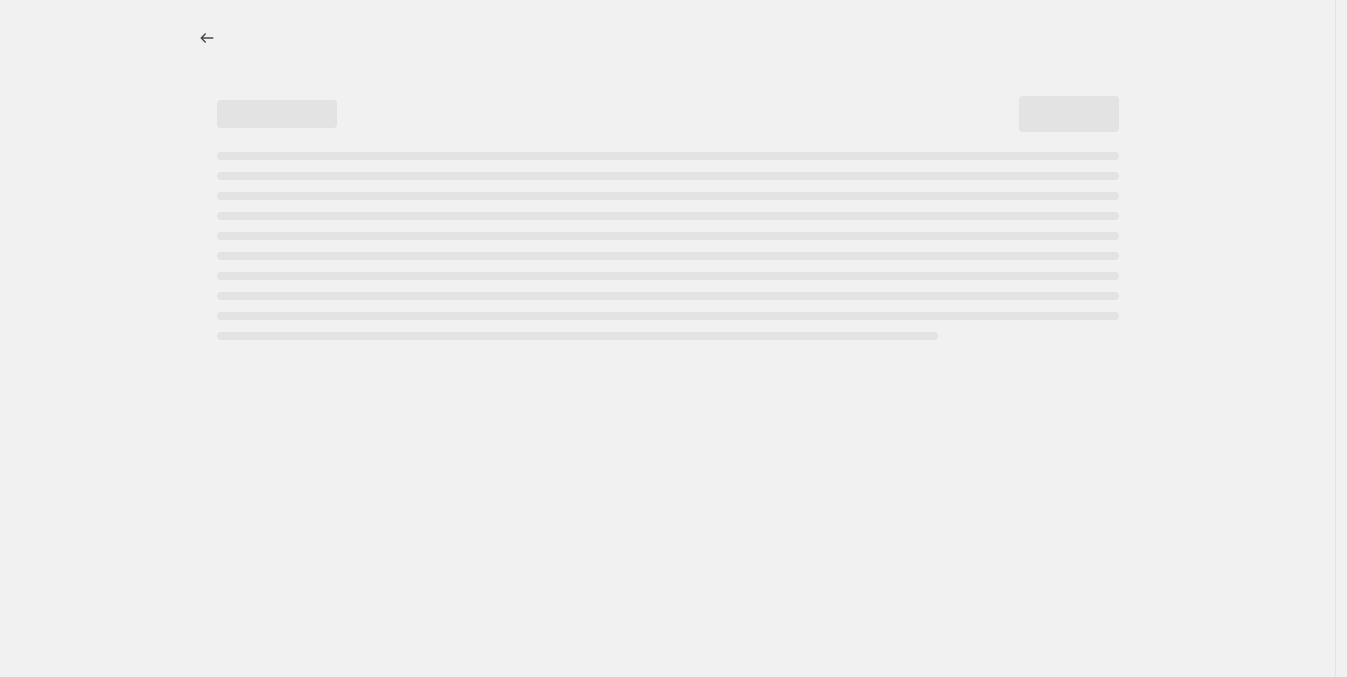 select on "percentage" 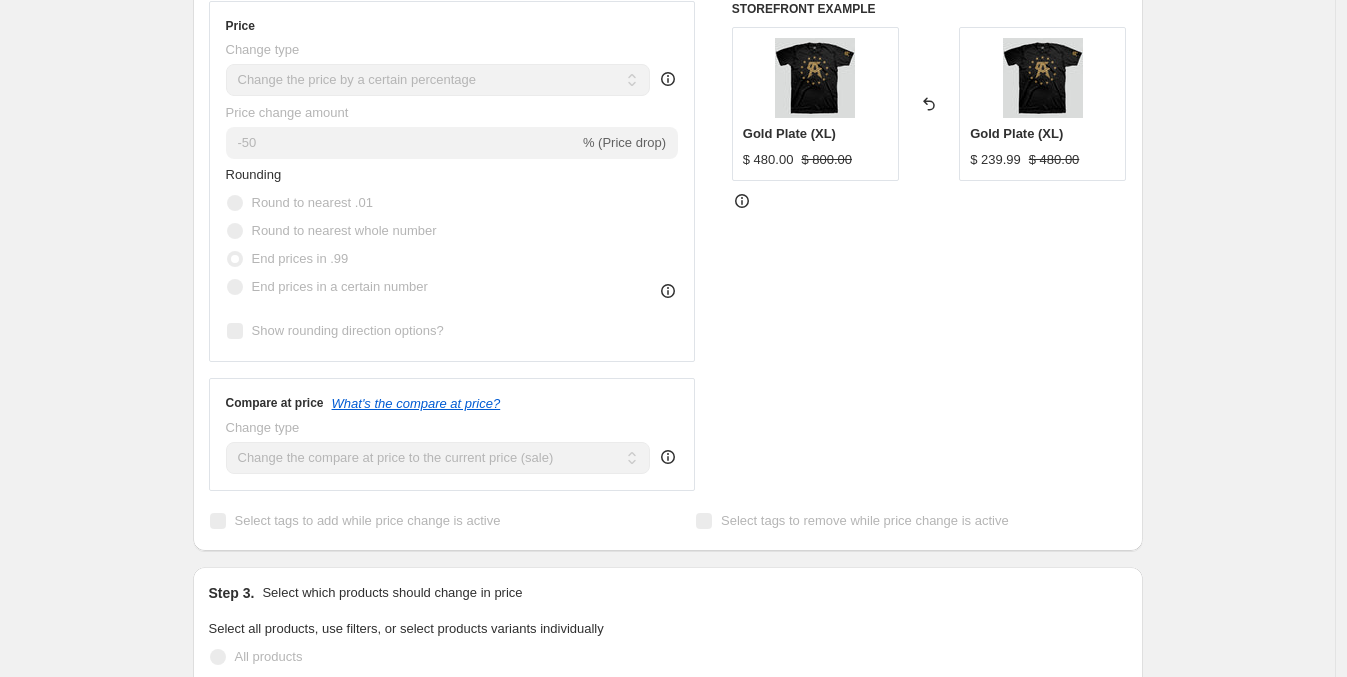 scroll, scrollTop: 0, scrollLeft: 0, axis: both 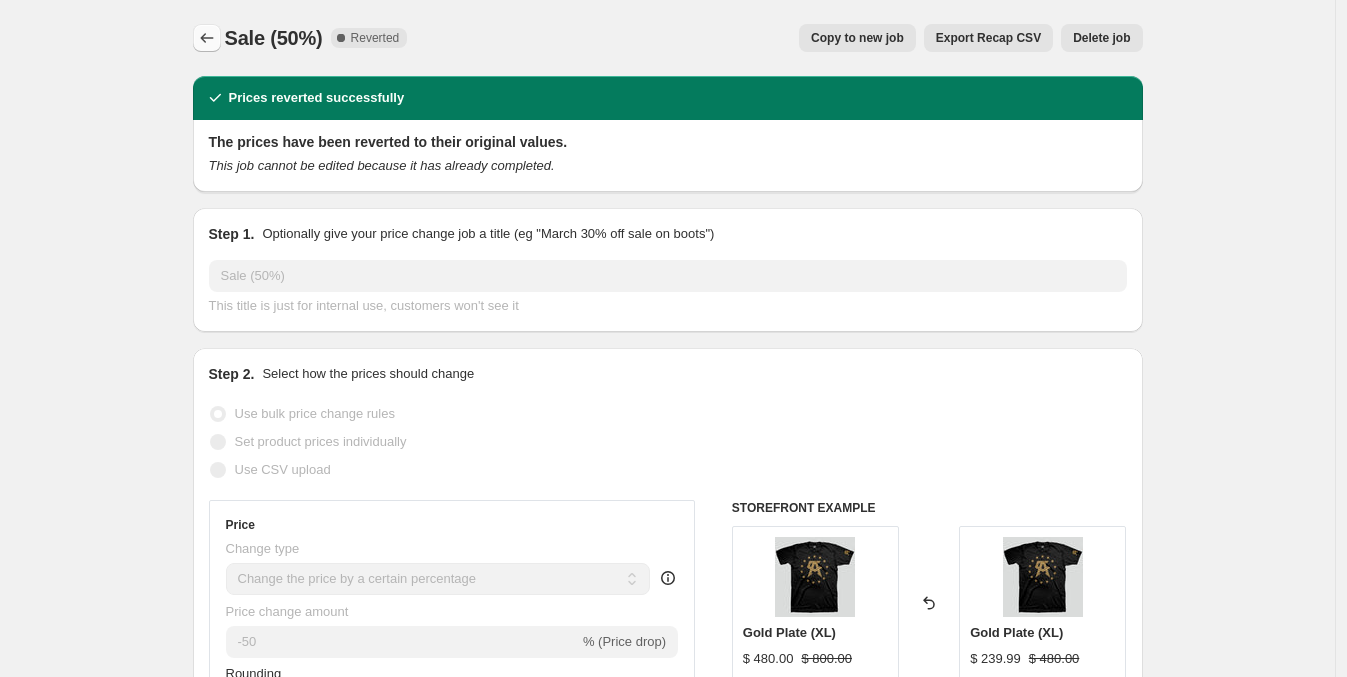click 